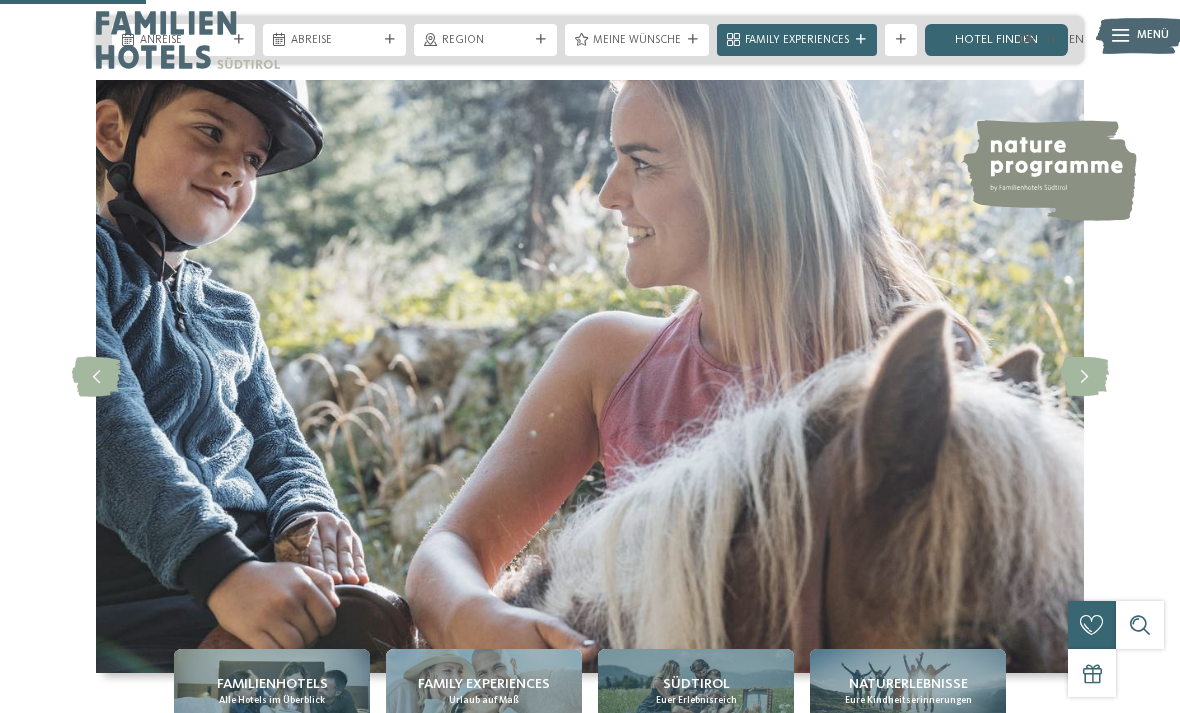 scroll, scrollTop: 827, scrollLeft: 0, axis: vertical 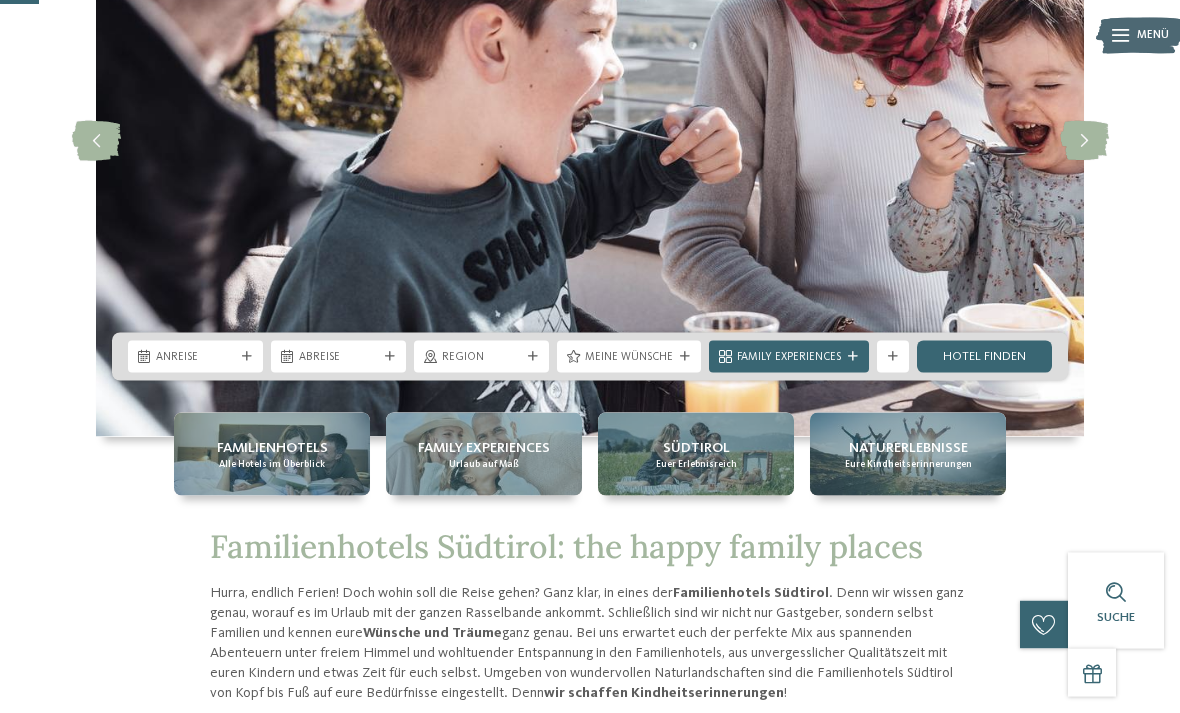 click at bounding box center (247, 357) 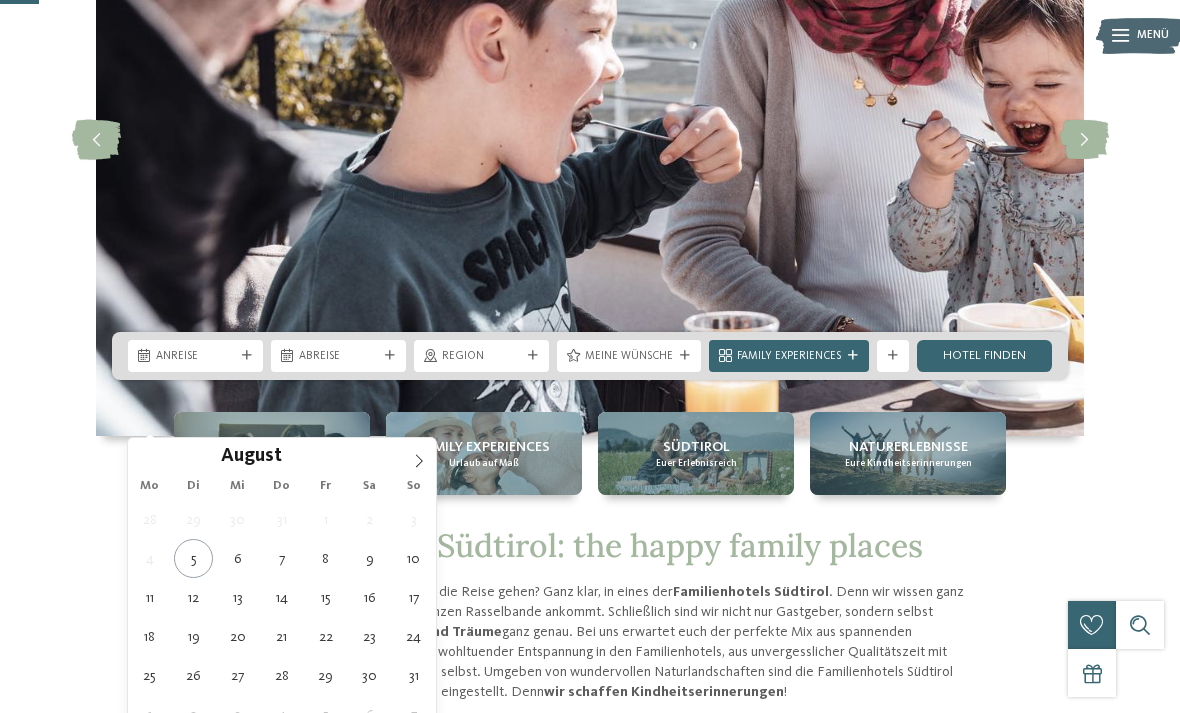 type on "11.08.2025" 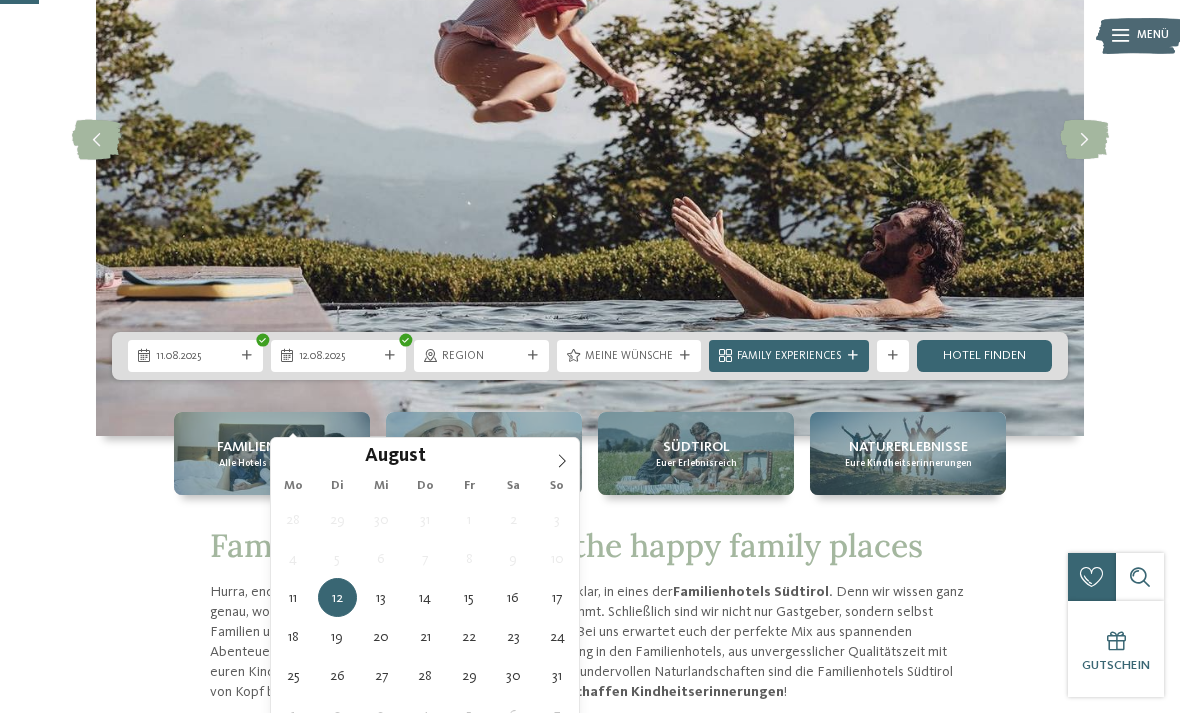 type on "17.08.2025" 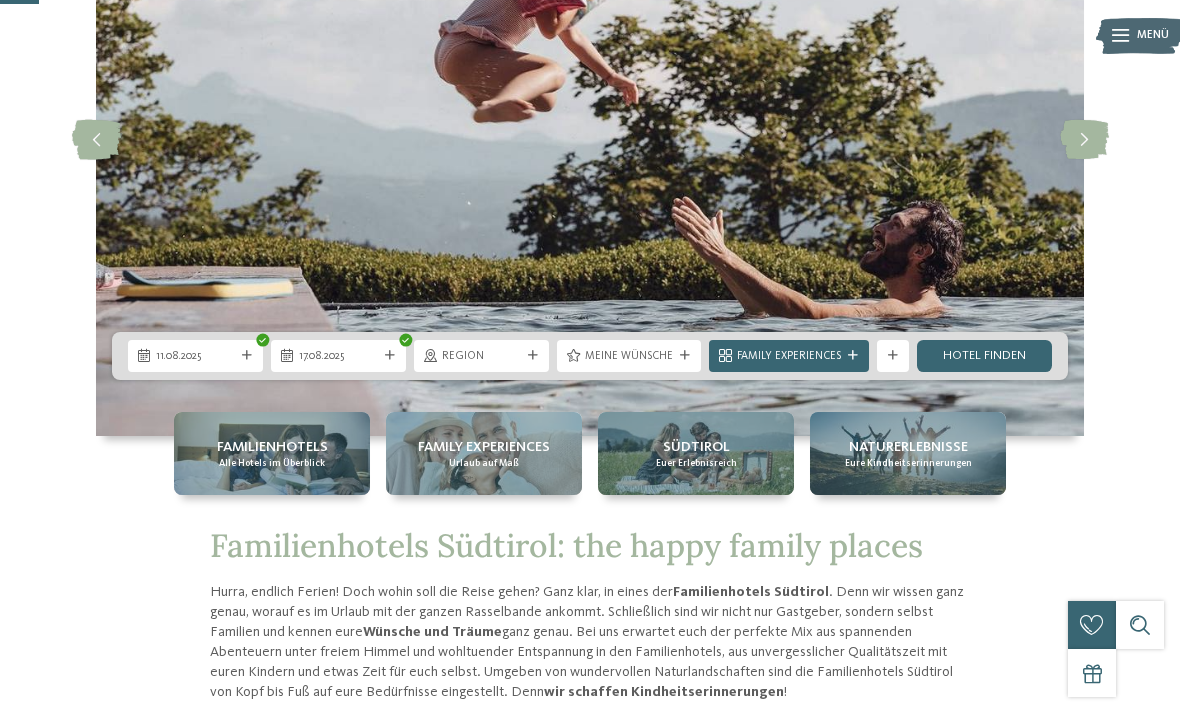 click on "Region" at bounding box center [481, 356] 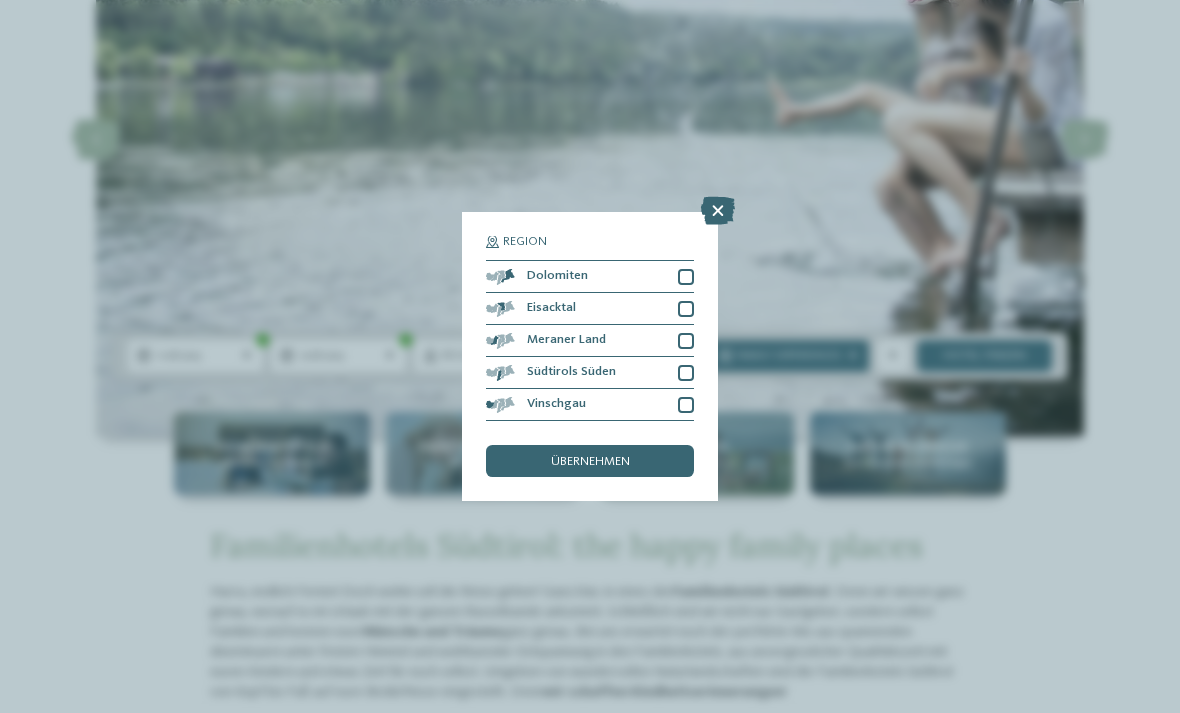 click on "übernehmen" at bounding box center [590, 462] 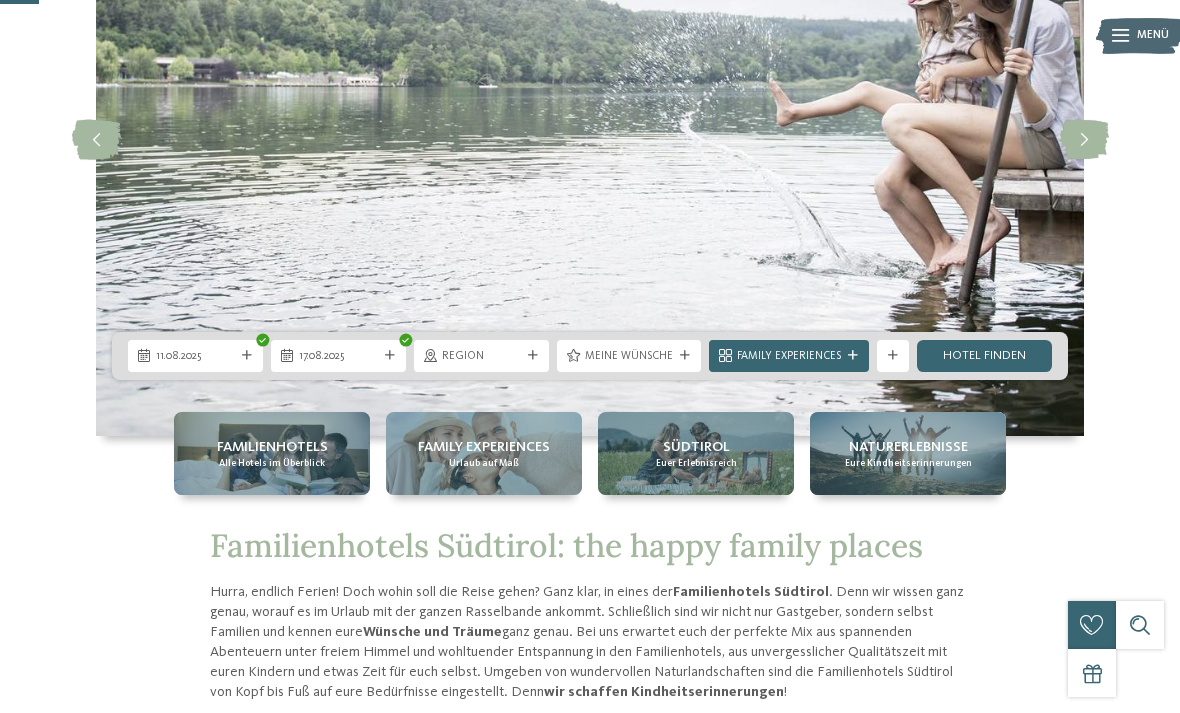 click on "Meine Wünsche" at bounding box center (629, 356) 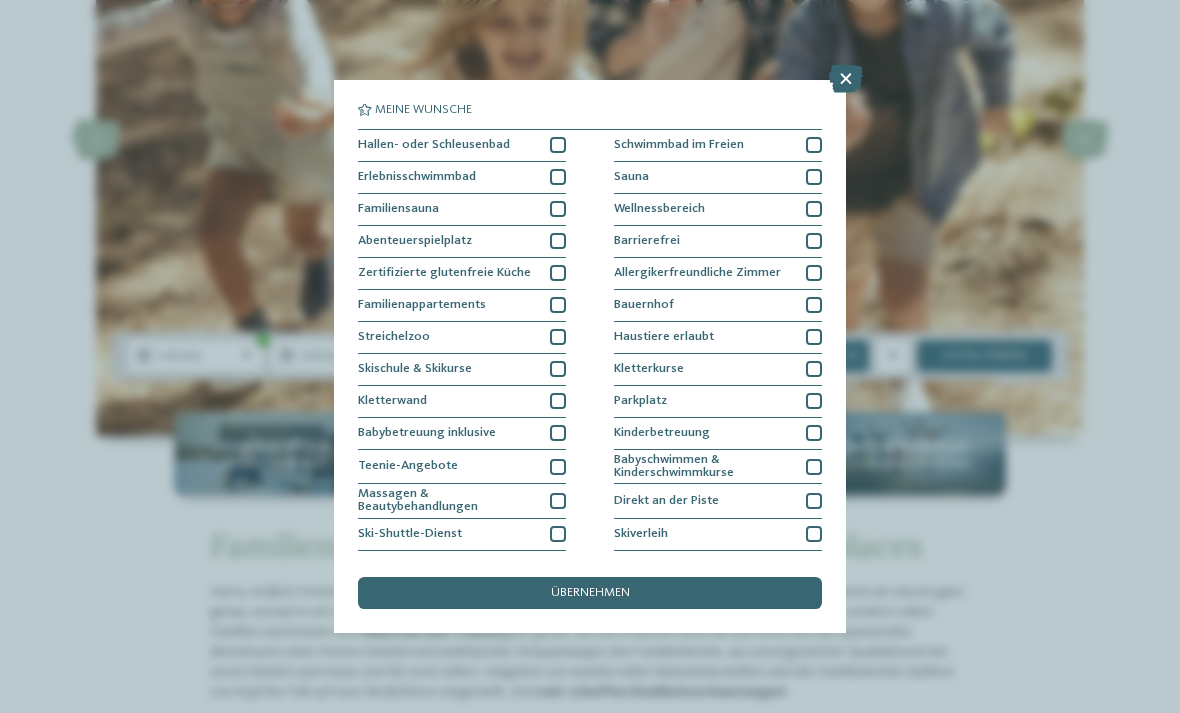click on "Schwimmbad im Freien" at bounding box center (718, 146) 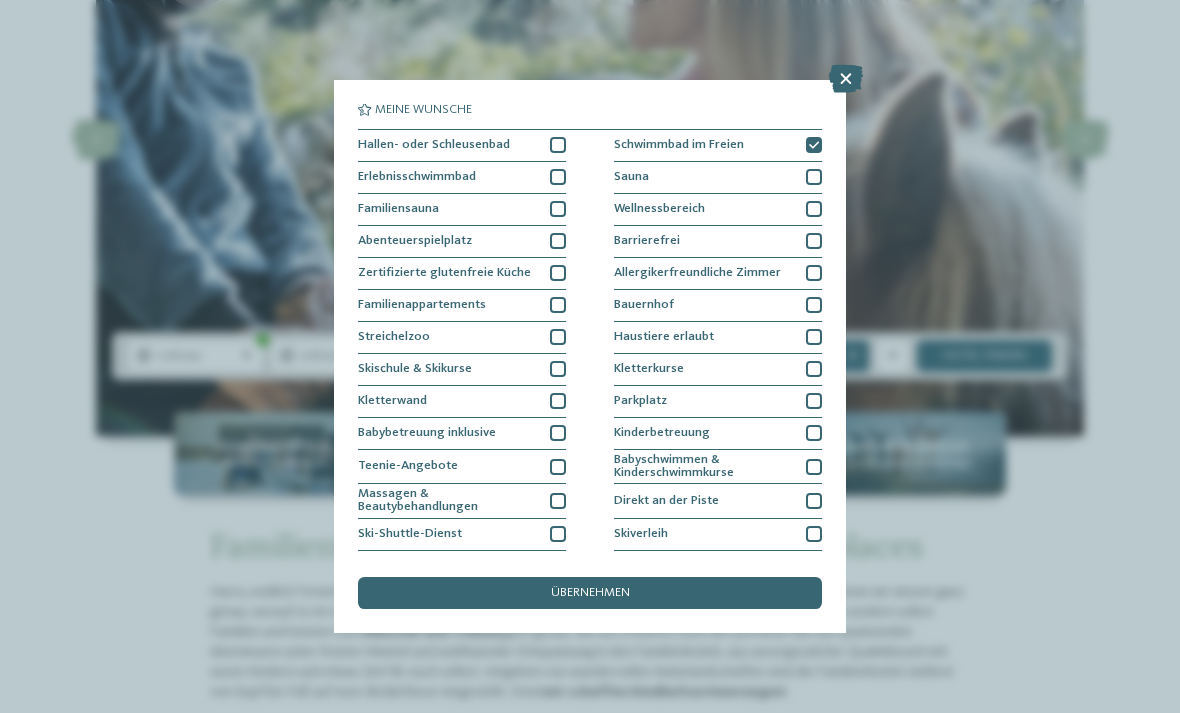 click at bounding box center [558, 177] 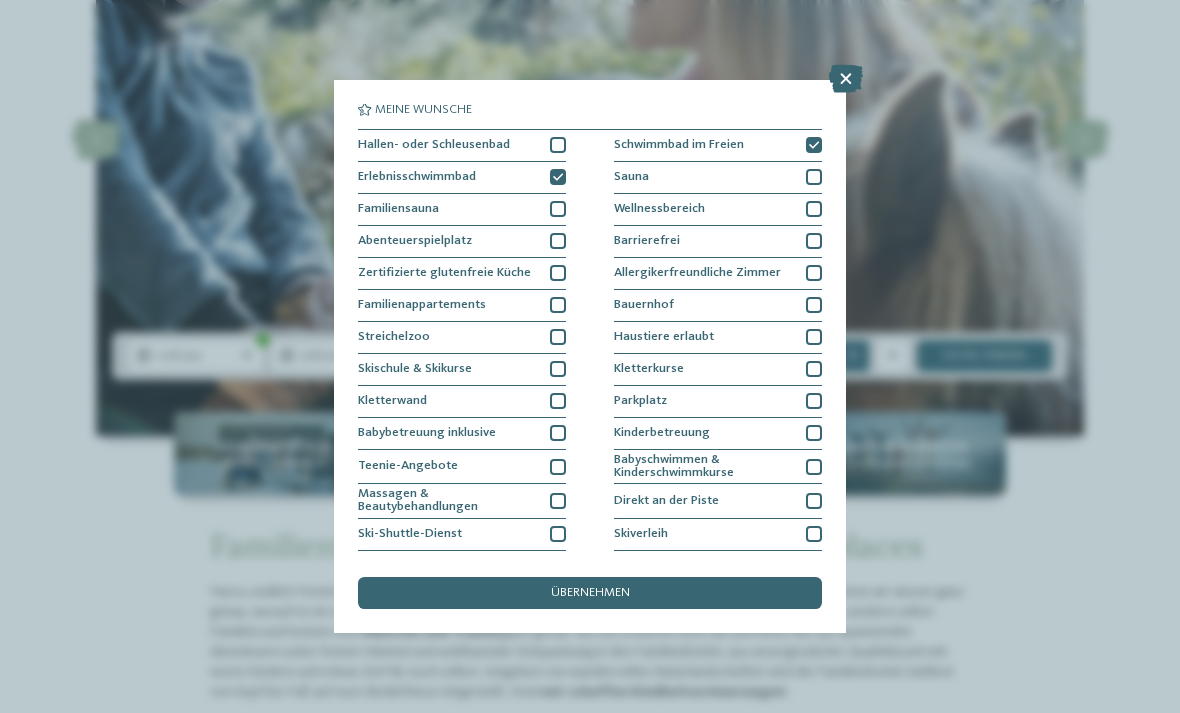 click at bounding box center [558, 145] 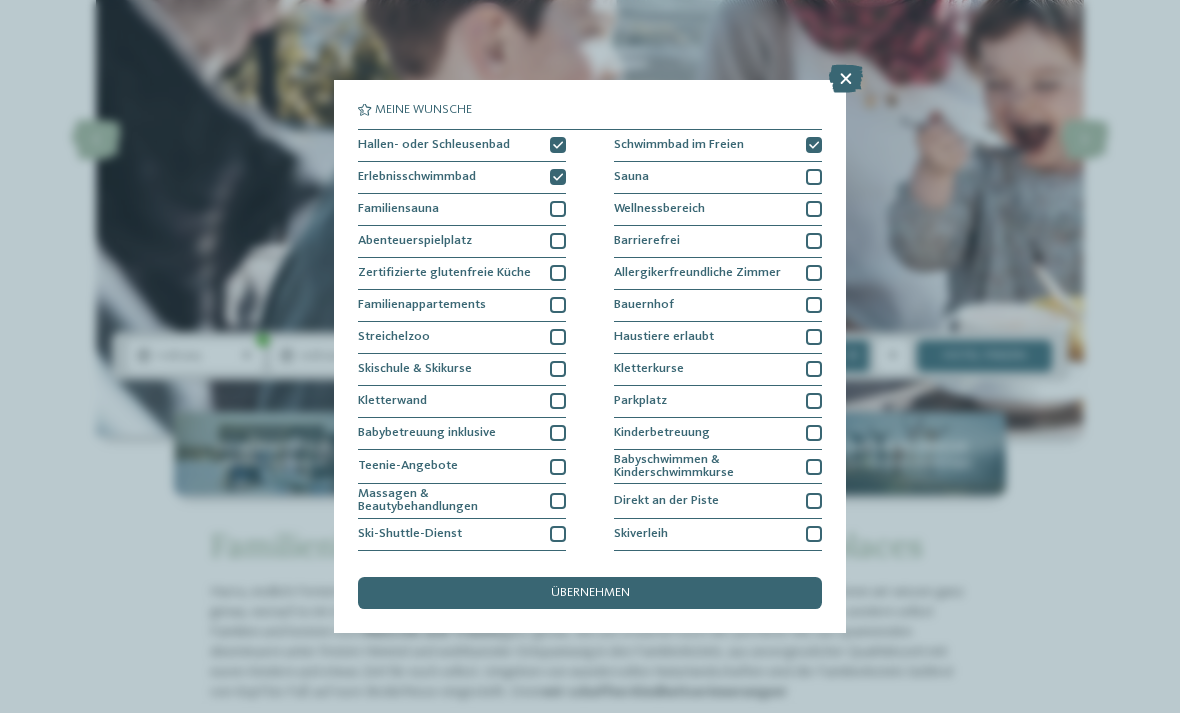 click on "Familienappartements" at bounding box center (462, 306) 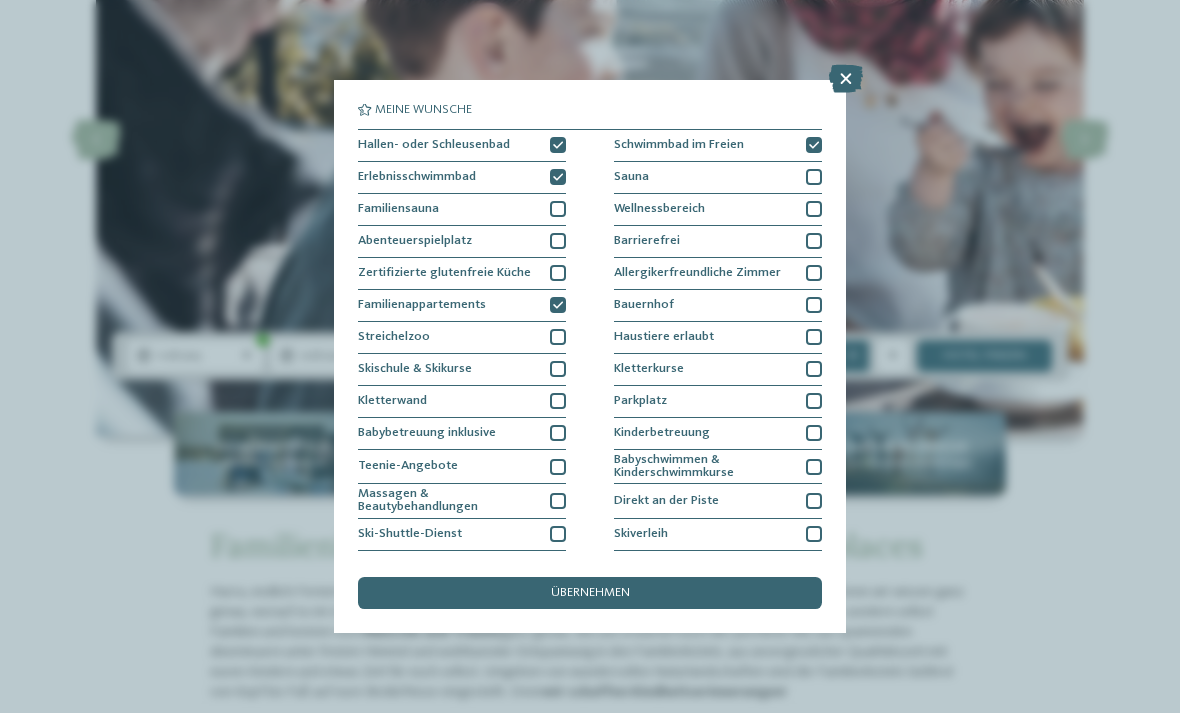 click on "Abenteuerspielplatz" at bounding box center [462, 242] 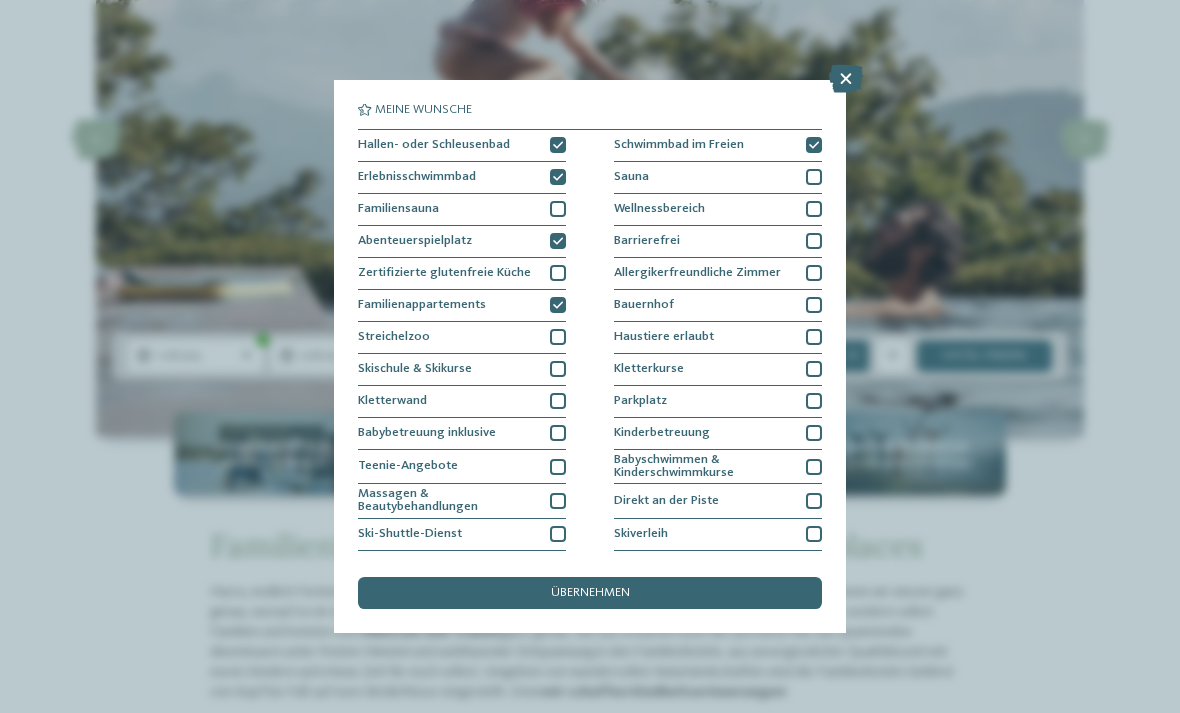 click on "übernehmen" at bounding box center (590, 593) 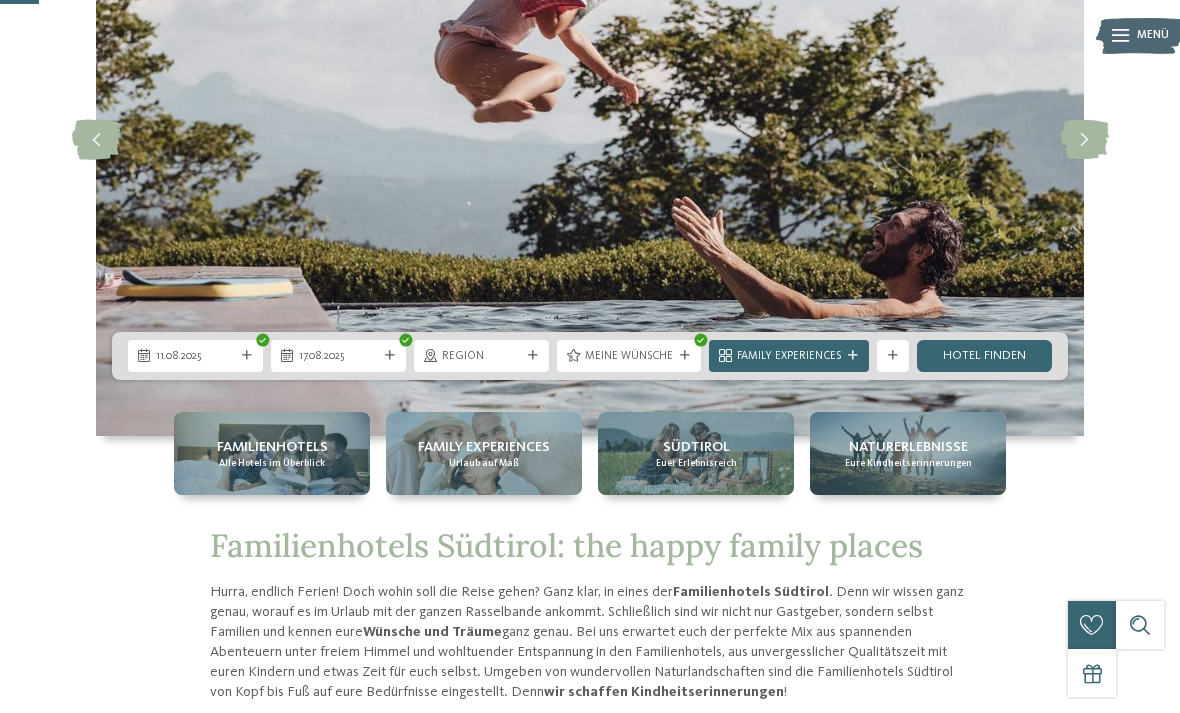 click on "Family Experiences" at bounding box center [789, 355] 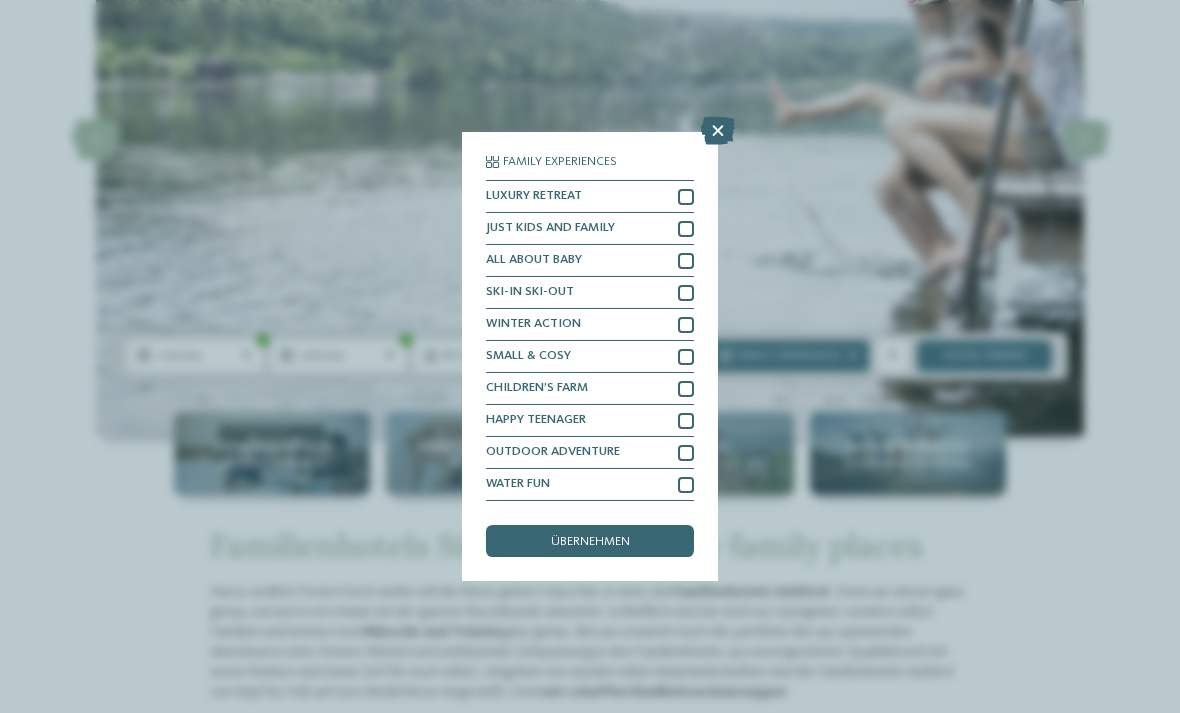 scroll, scrollTop: 56, scrollLeft: 0, axis: vertical 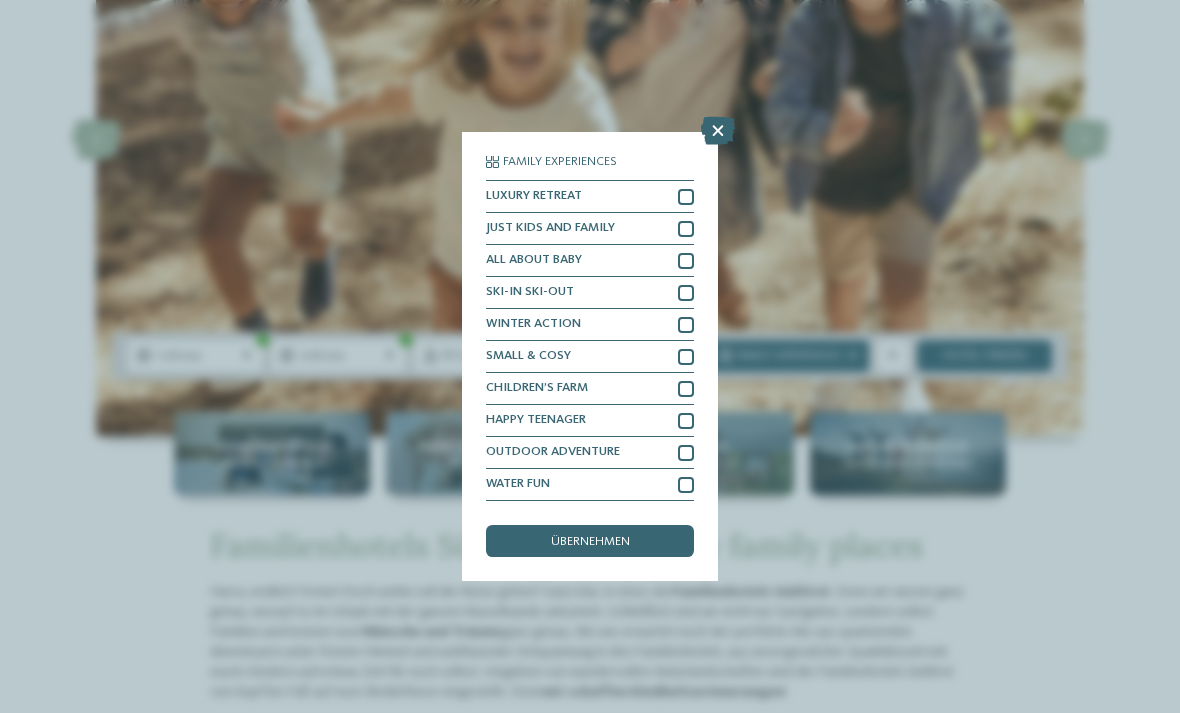 click on "übernehmen" at bounding box center (590, 542) 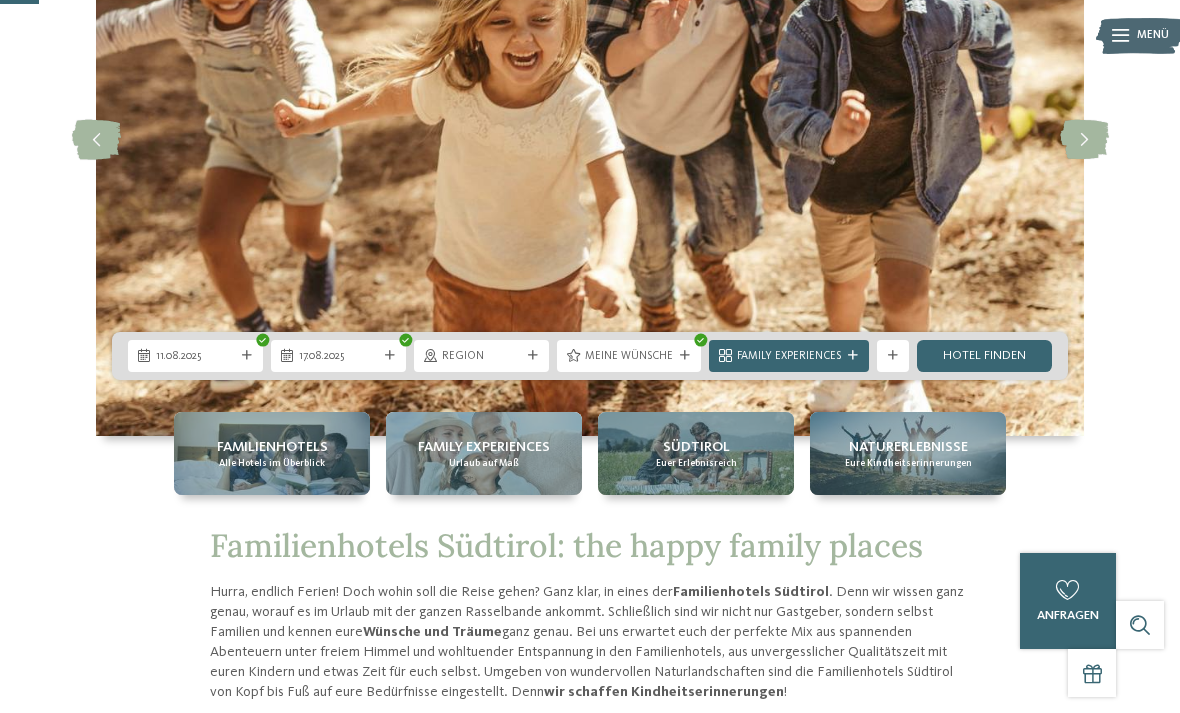 click on "Hotel finden" at bounding box center (984, 356) 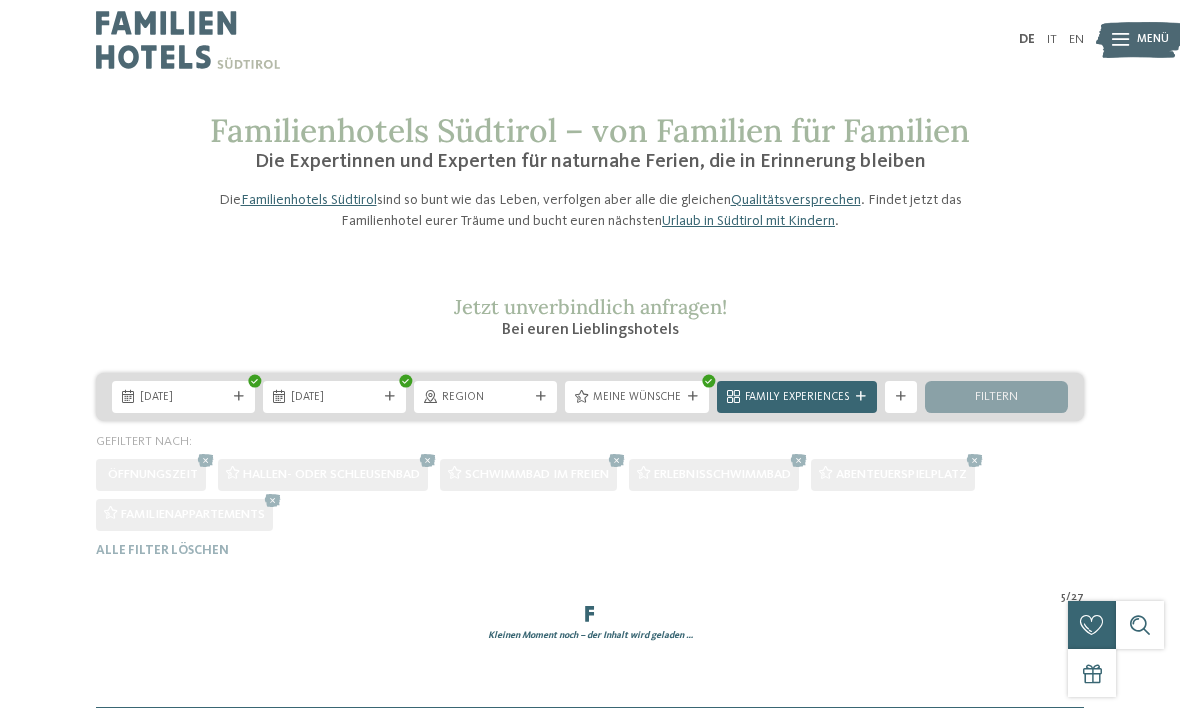 scroll, scrollTop: 0, scrollLeft: 0, axis: both 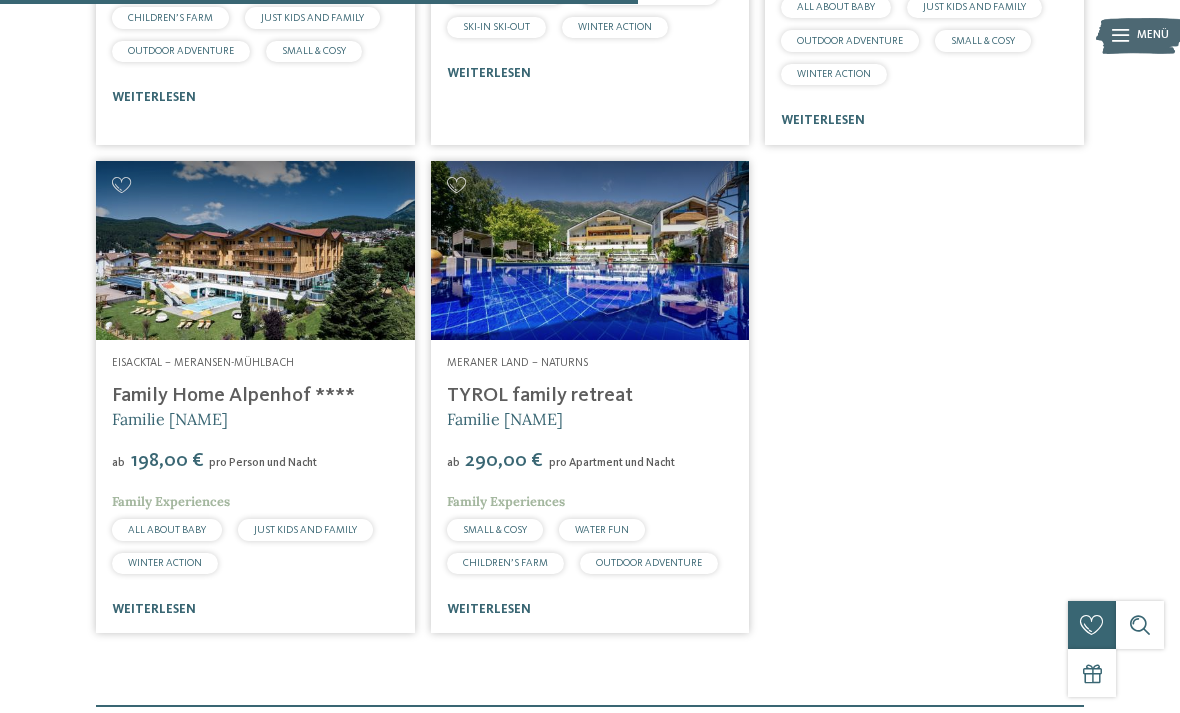 click at bounding box center (255, 250) 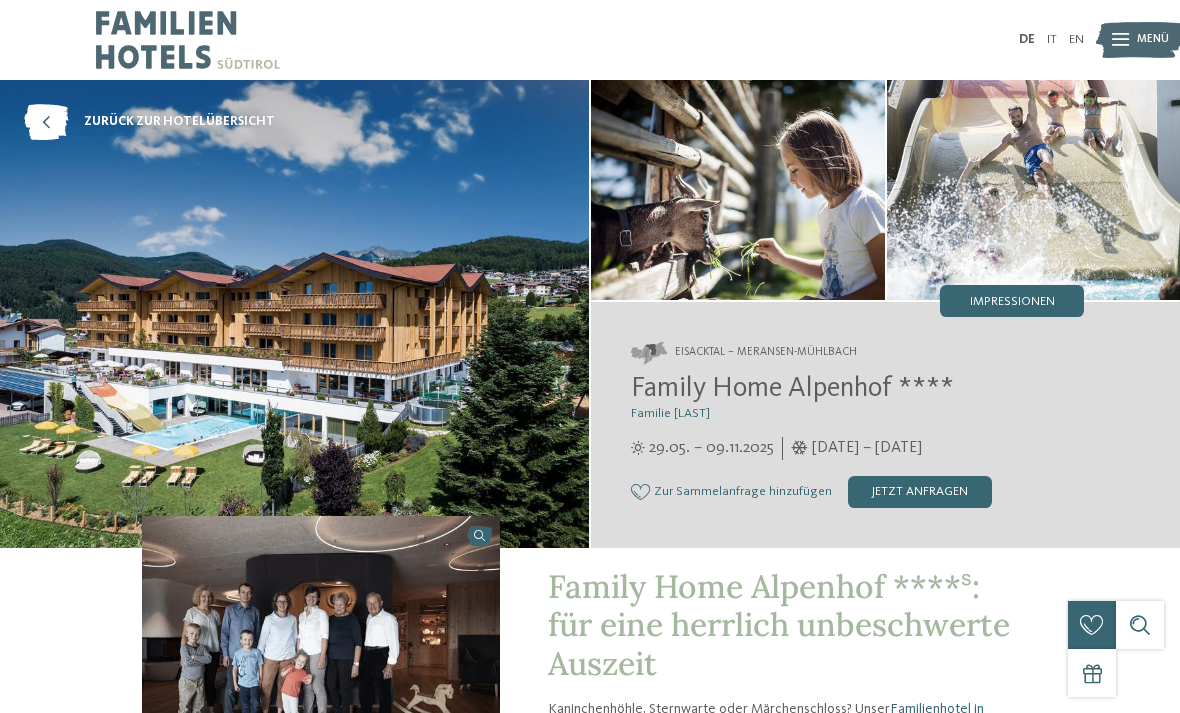 scroll, scrollTop: 0, scrollLeft: 0, axis: both 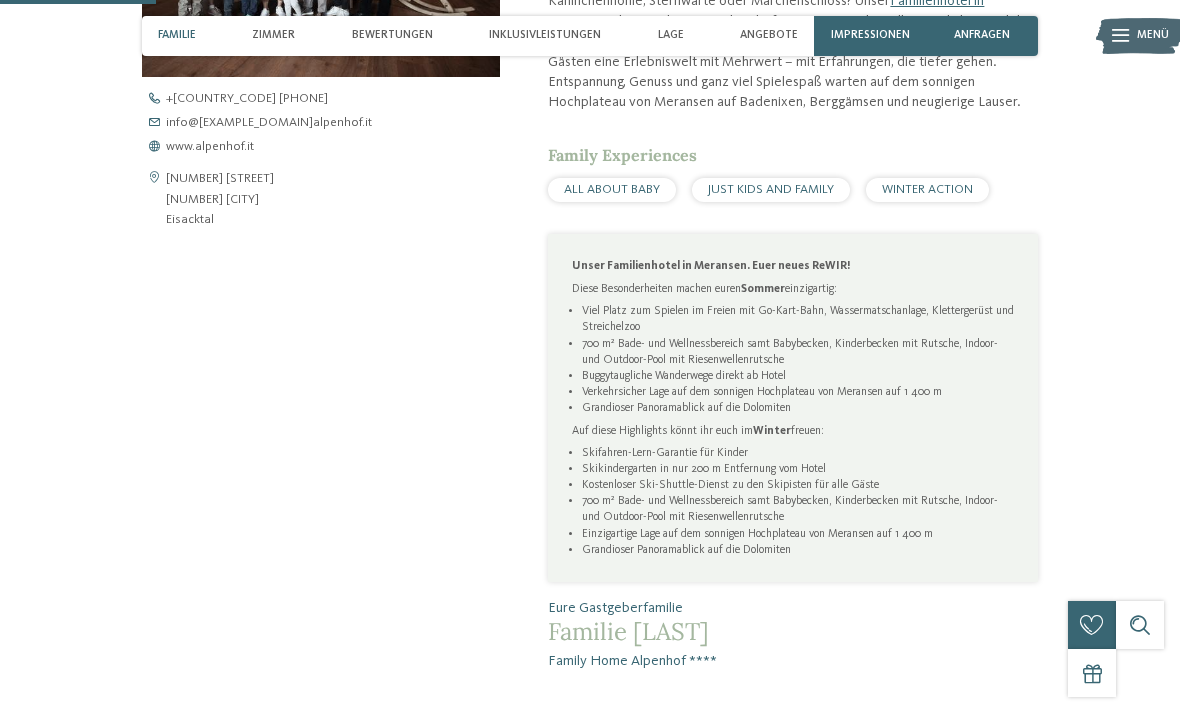 click on "www.alpenhof.it" at bounding box center (210, 147) 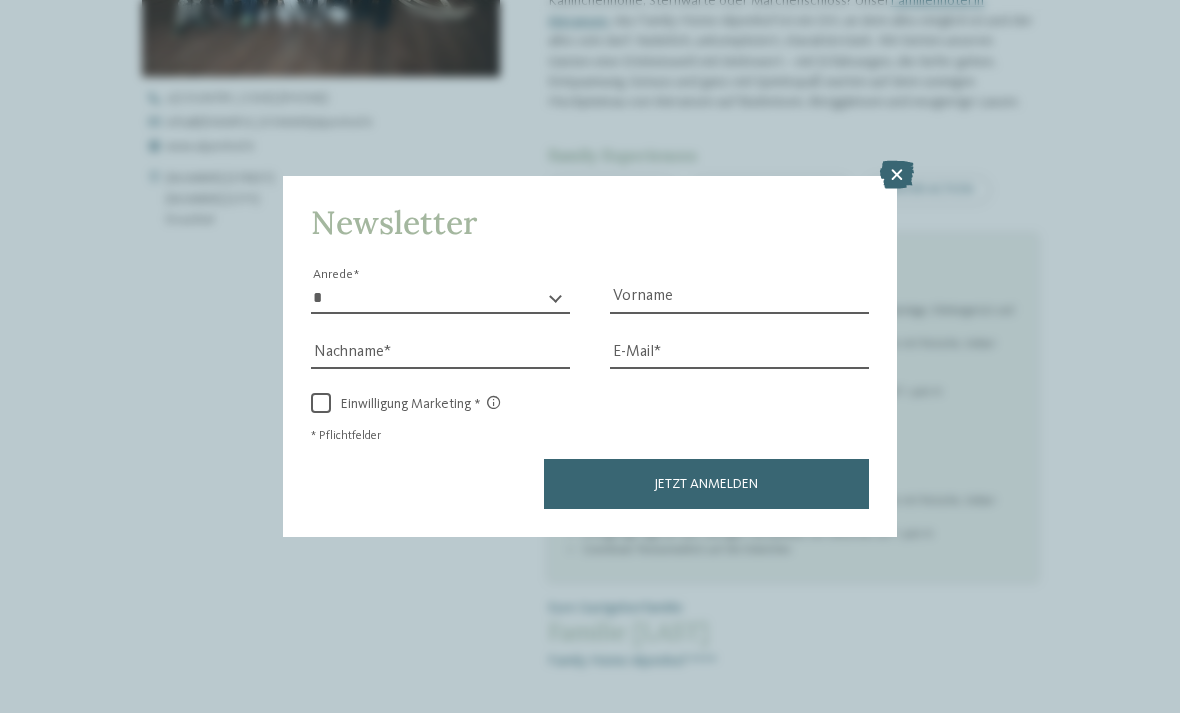 scroll, scrollTop: 740, scrollLeft: 0, axis: vertical 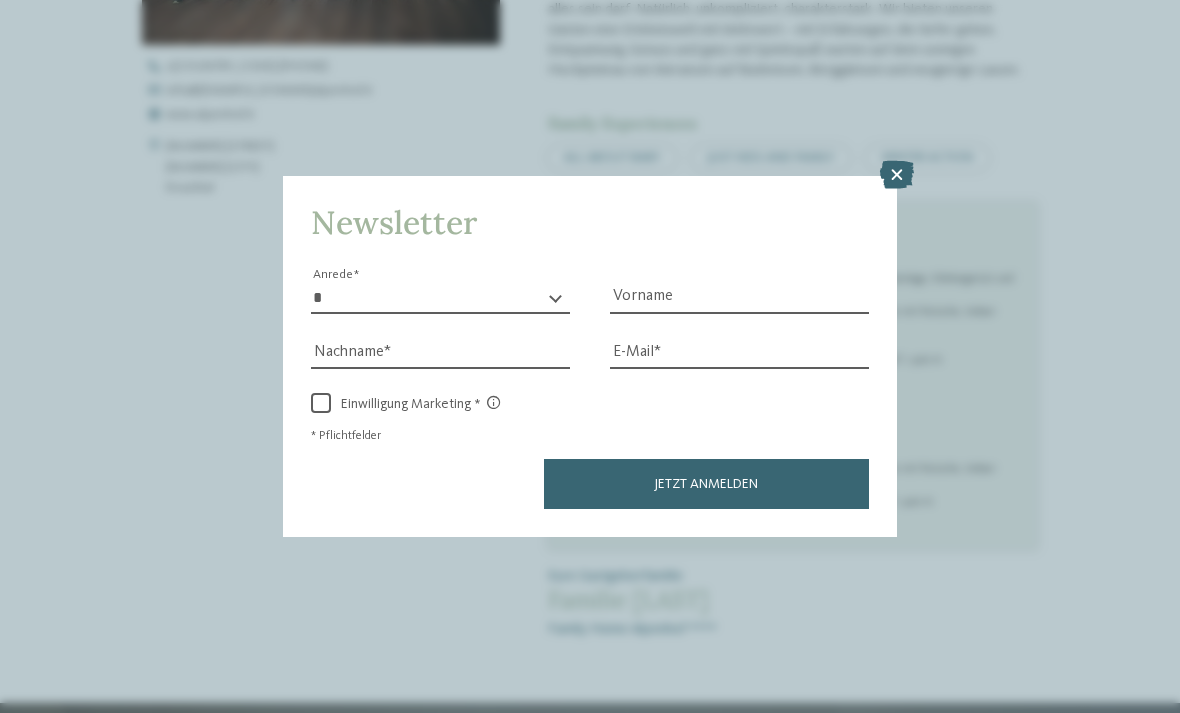click at bounding box center [897, 175] 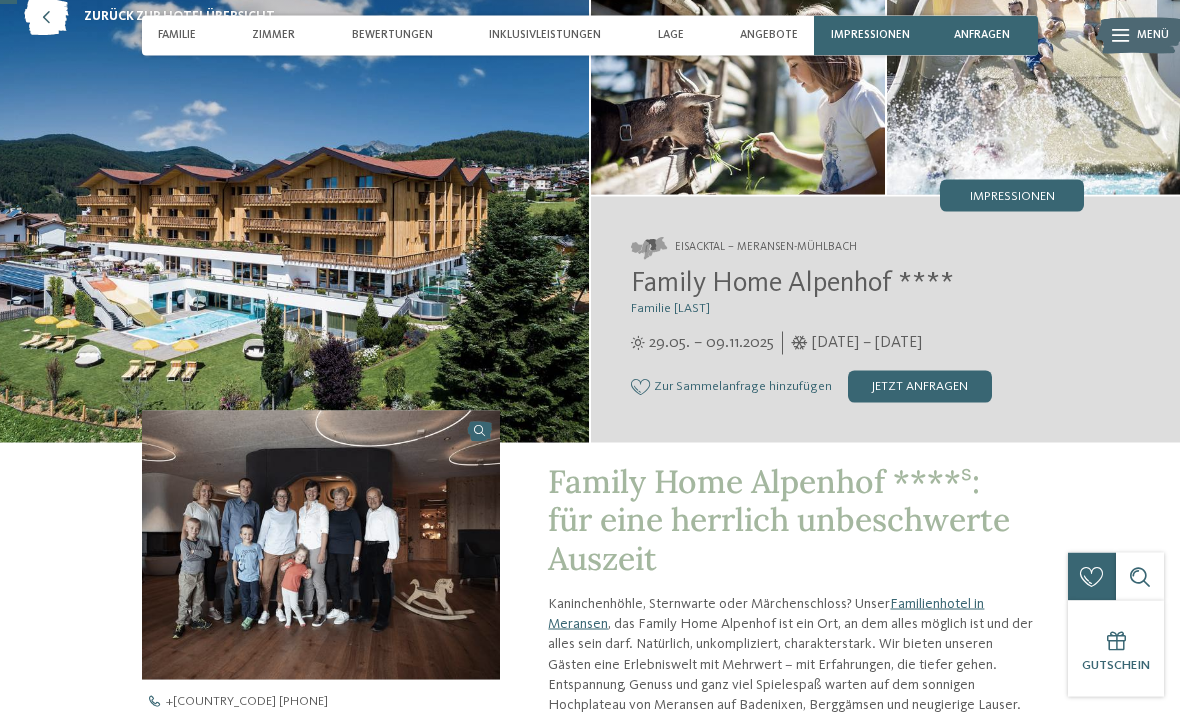scroll, scrollTop: 55, scrollLeft: 0, axis: vertical 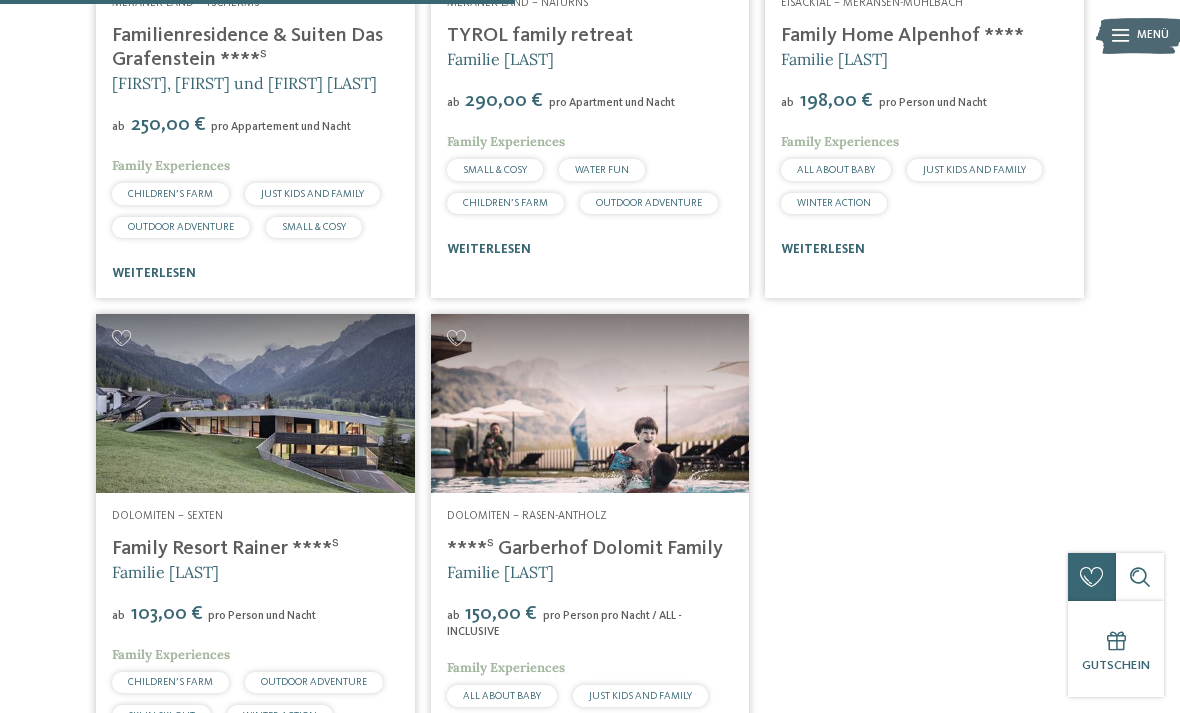 click at bounding box center [590, 403] 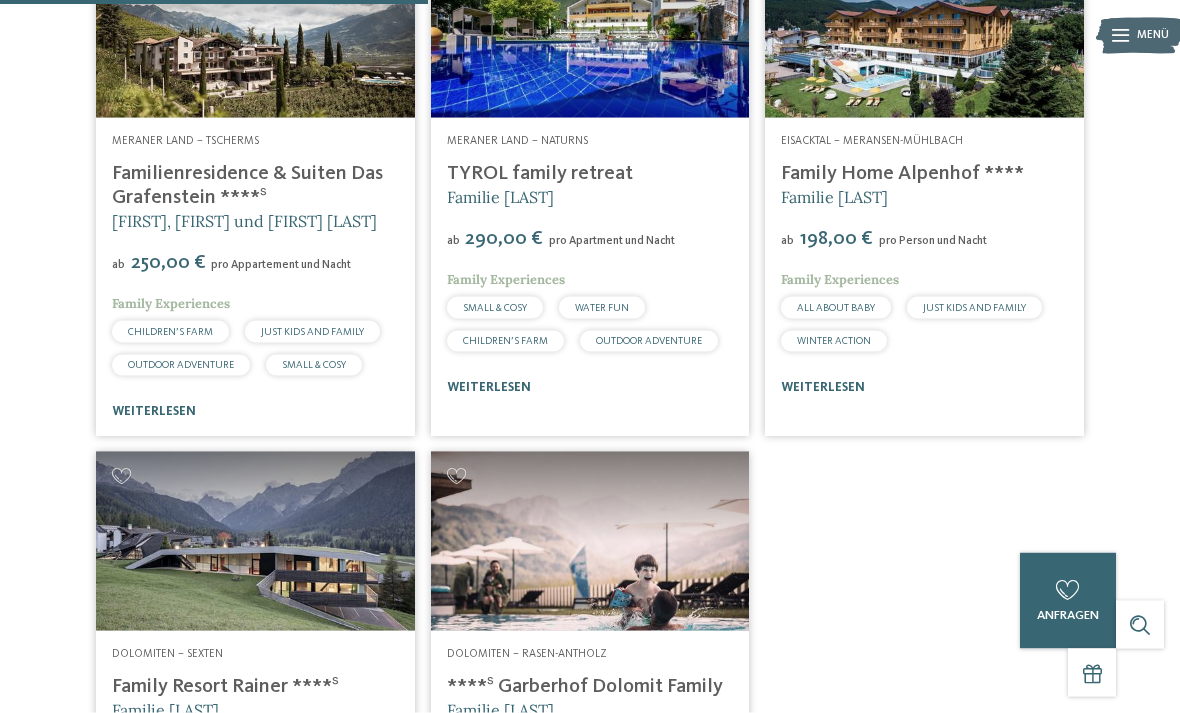 scroll, scrollTop: 676, scrollLeft: 0, axis: vertical 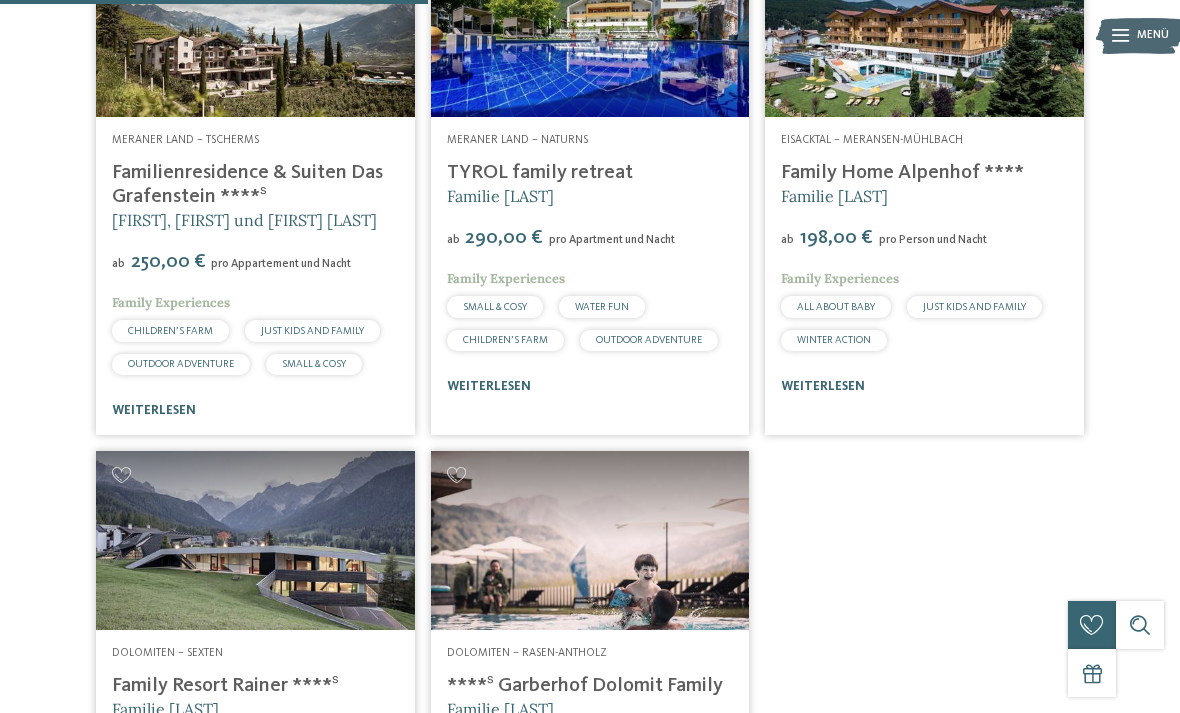 click on "Familie Brunner" at bounding box center (590, 196) 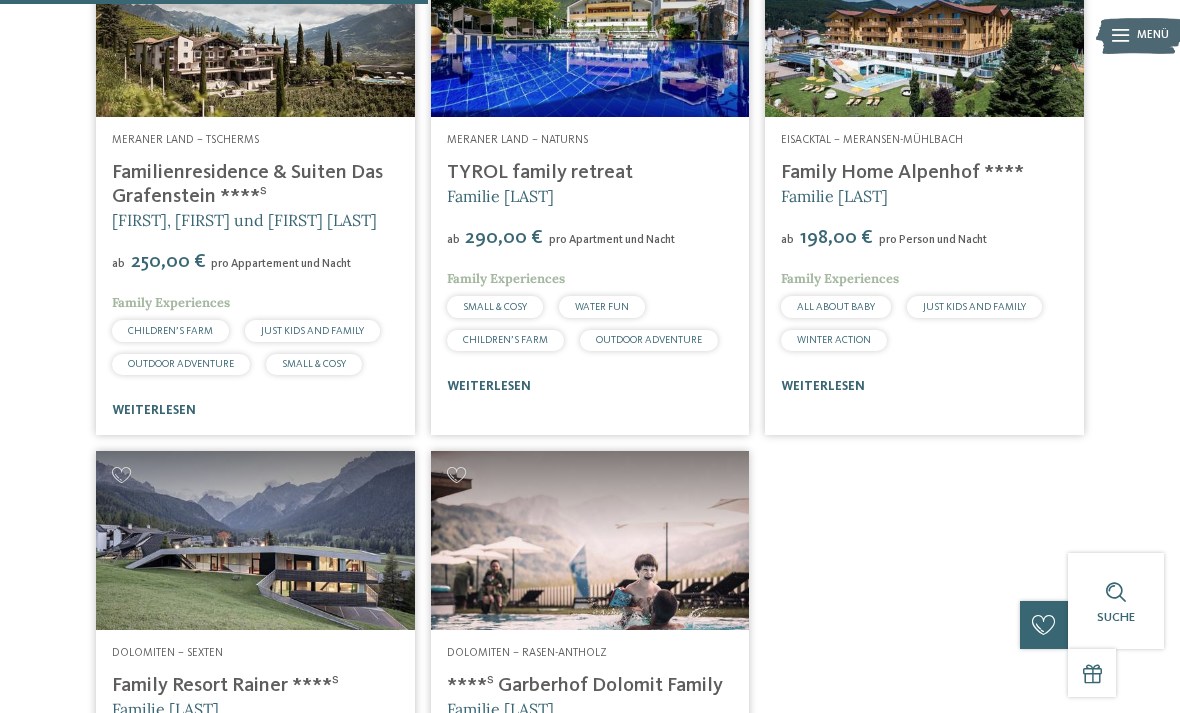 click at bounding box center (590, 27) 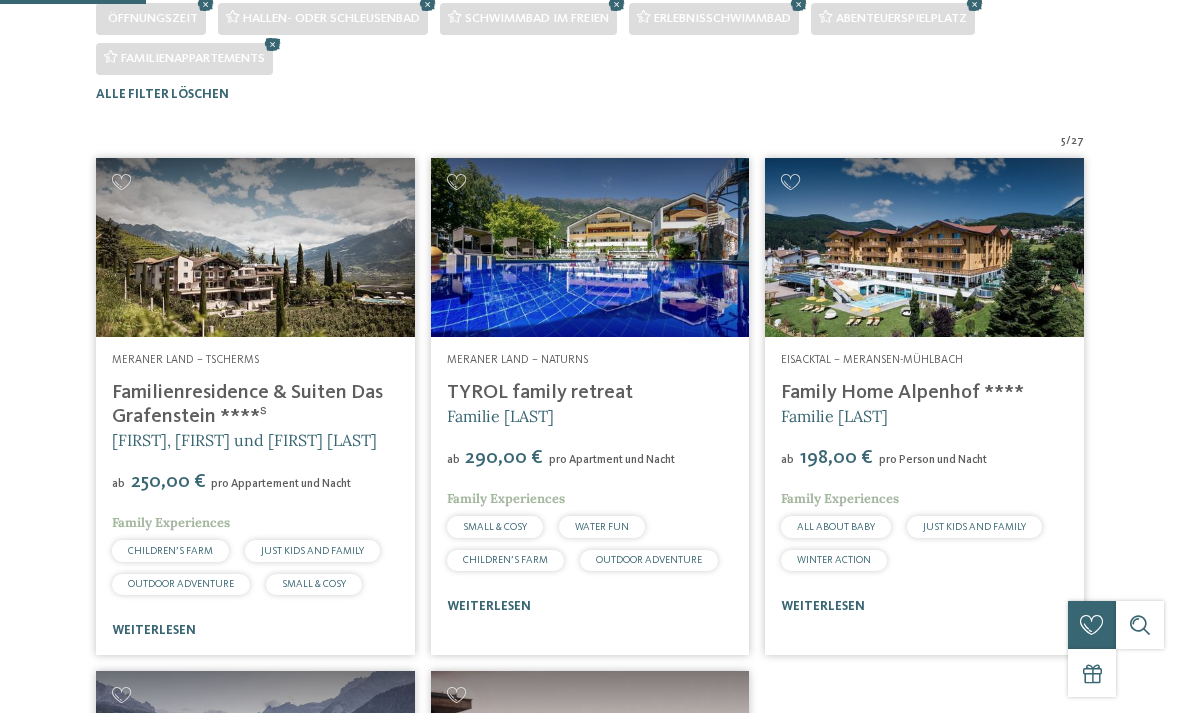 scroll, scrollTop: 644, scrollLeft: 0, axis: vertical 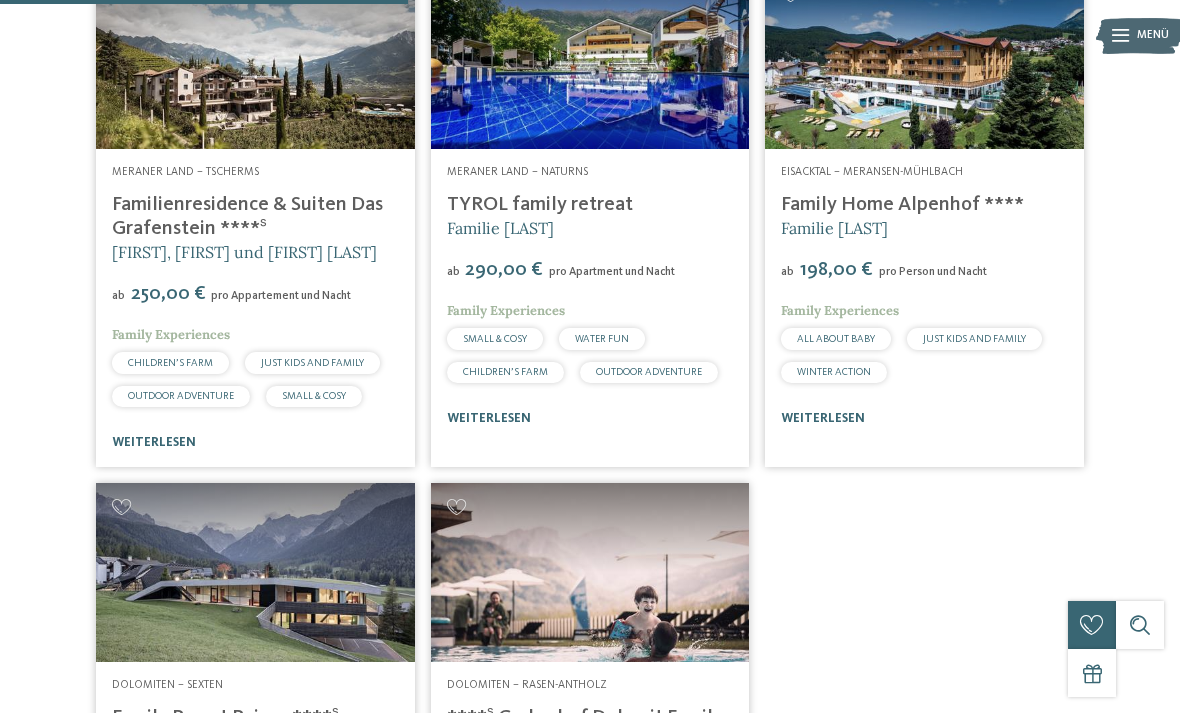 click on "Familienresidence & Suiten Das Grafenstein ****ˢ" at bounding box center (247, 217) 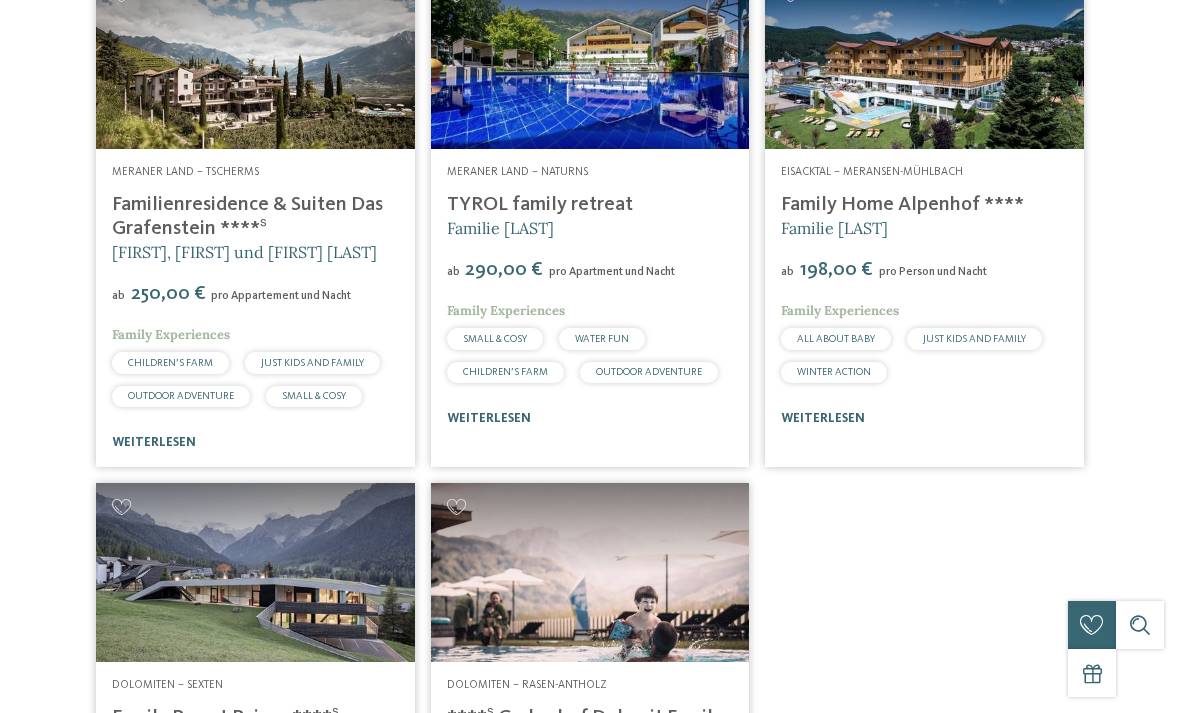 scroll, scrollTop: 0, scrollLeft: 0, axis: both 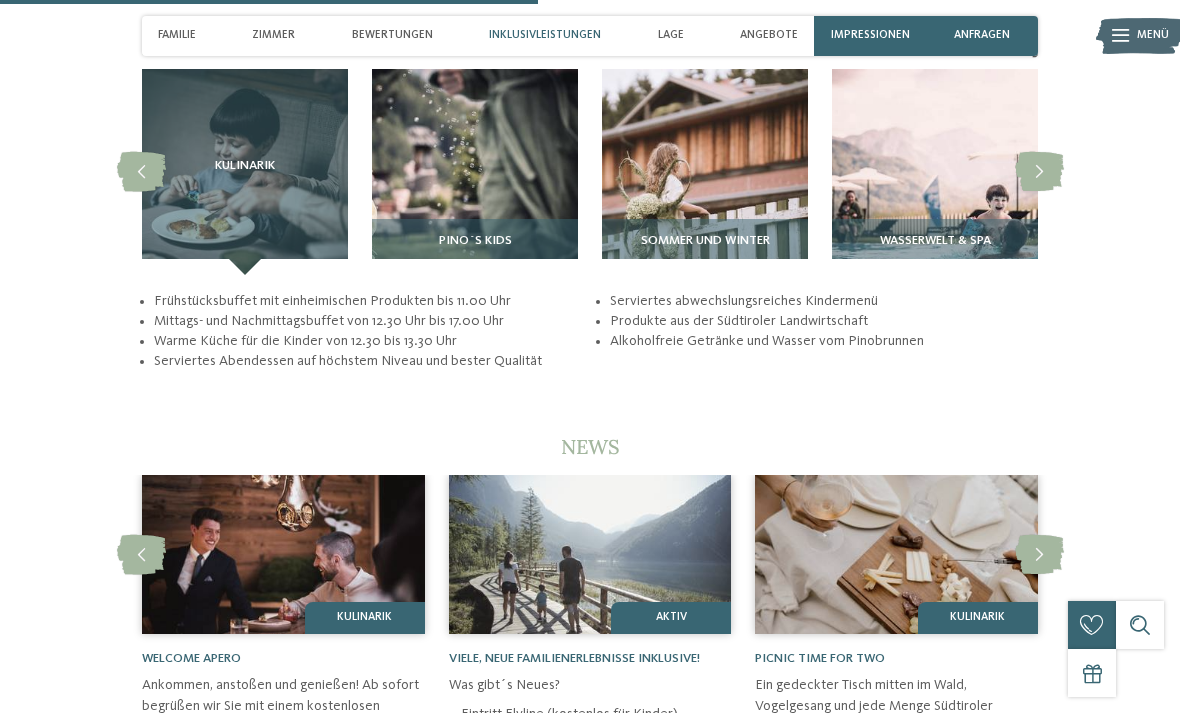 click at bounding box center [935, 172] 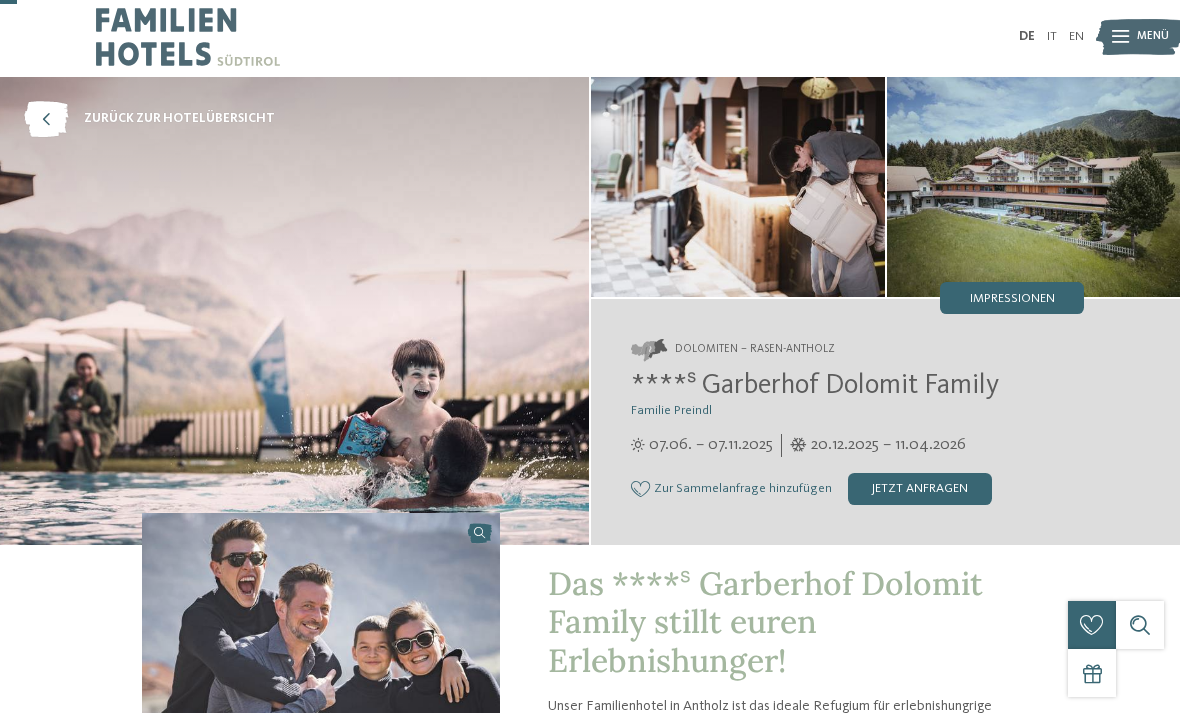 scroll, scrollTop: 4, scrollLeft: 0, axis: vertical 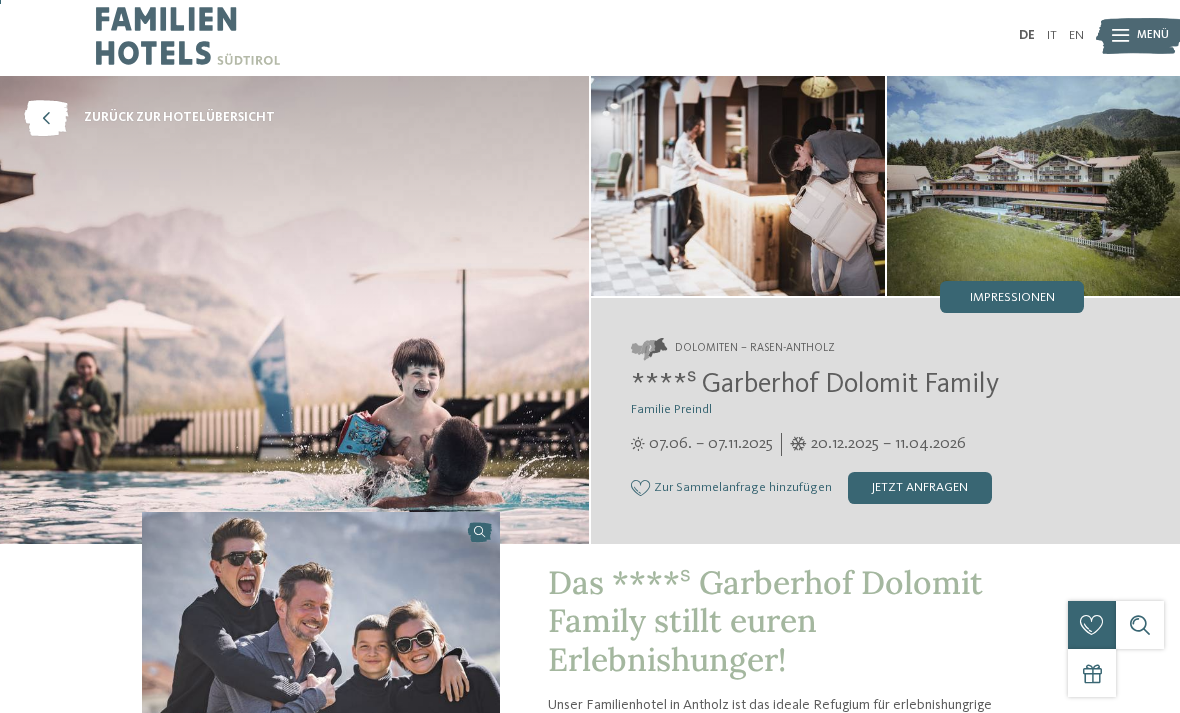 click on "Zur Sammelanfrage hinzufügen
Von der Sammelanfrage entfernen
jetzt anfragen" at bounding box center [857, 488] 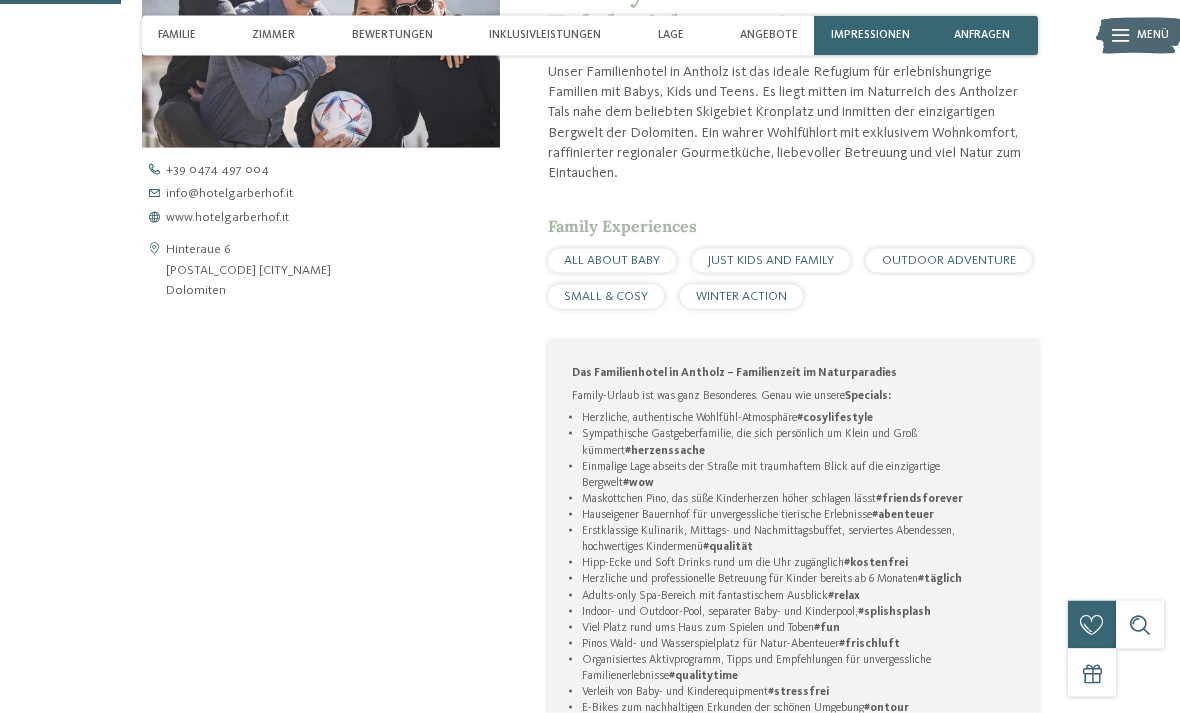 scroll, scrollTop: 678, scrollLeft: 0, axis: vertical 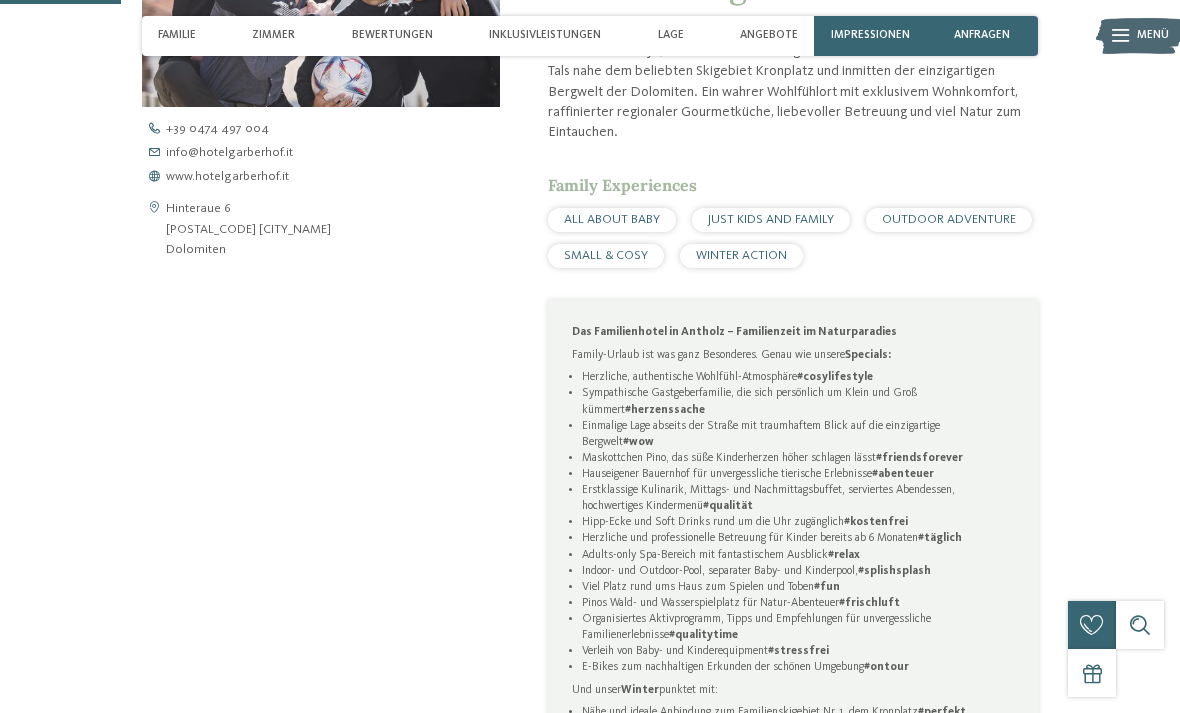 click on "www.hotelgarberhof.it" at bounding box center [227, 177] 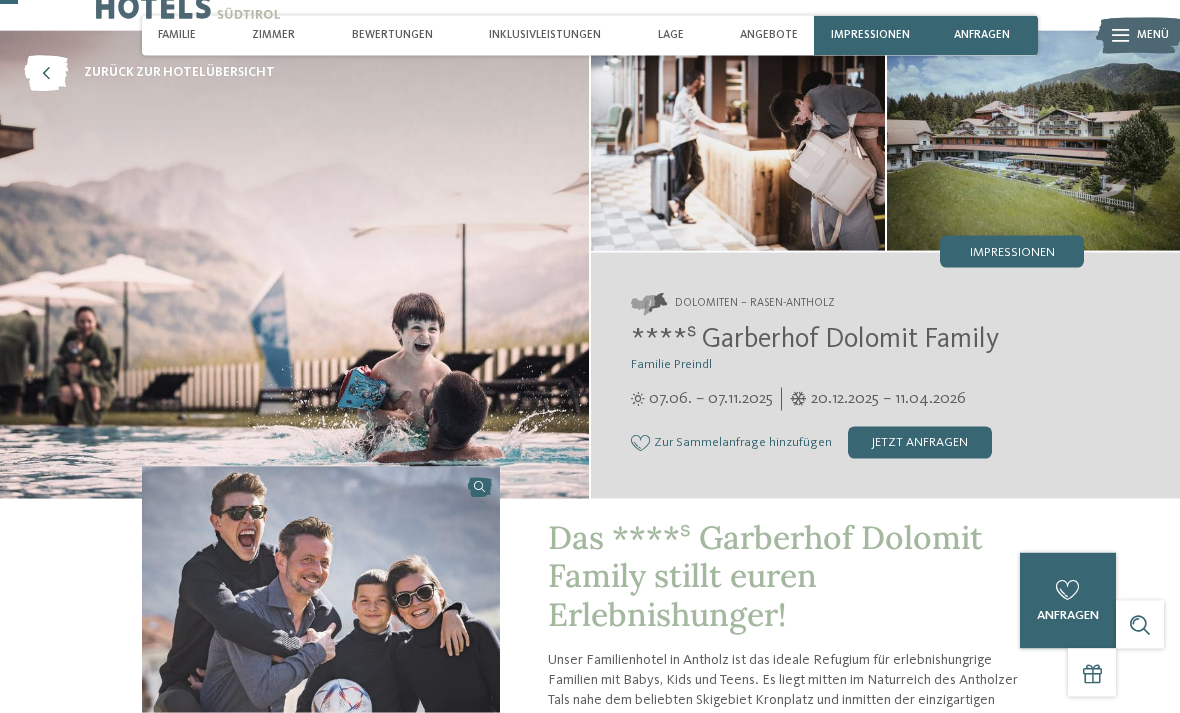scroll, scrollTop: 0, scrollLeft: 0, axis: both 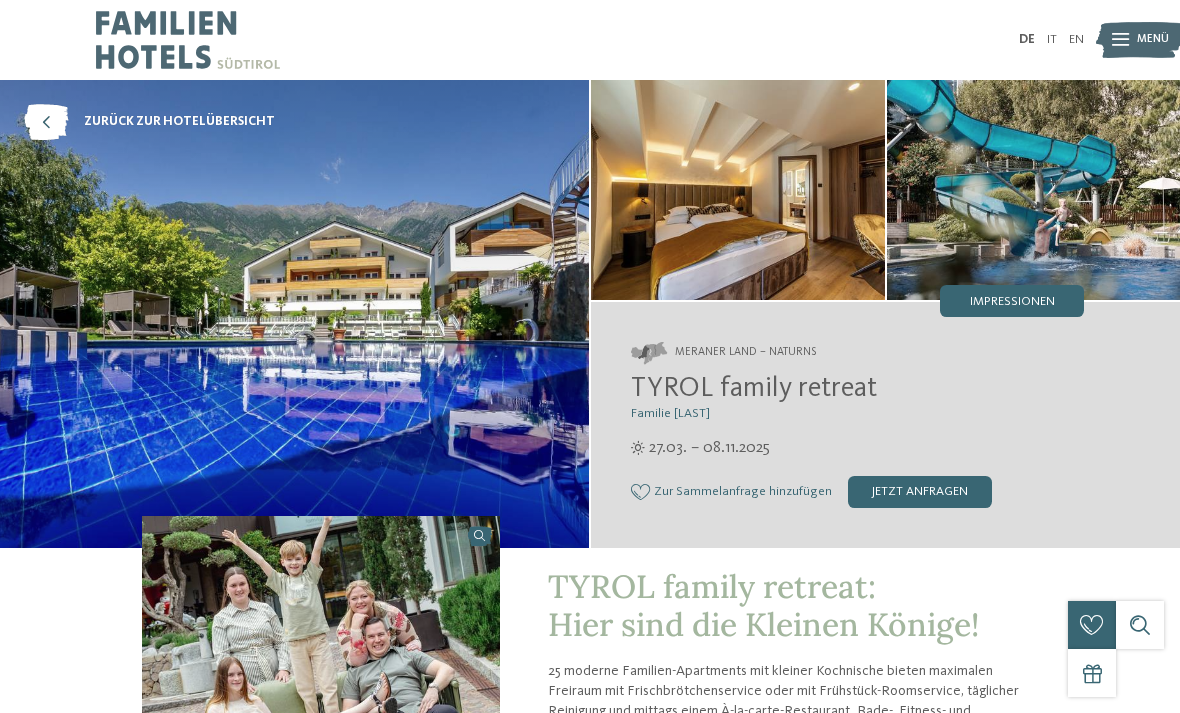 click at bounding box center (1034, 190) 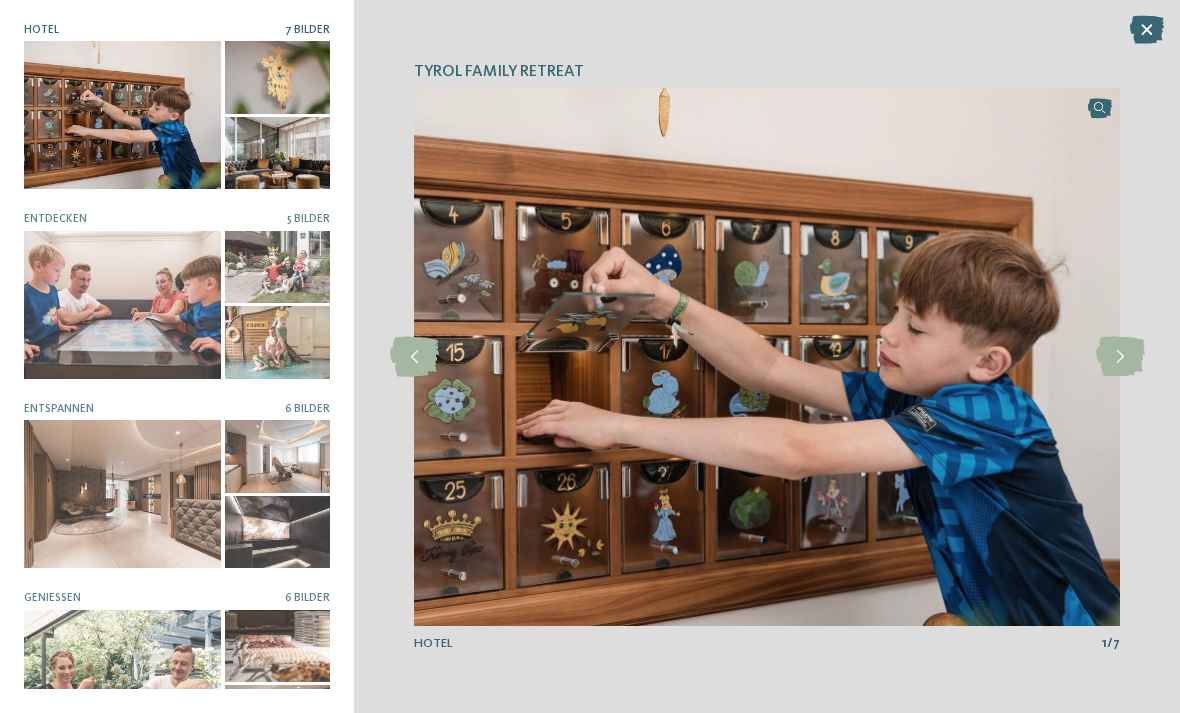scroll, scrollTop: 0, scrollLeft: 0, axis: both 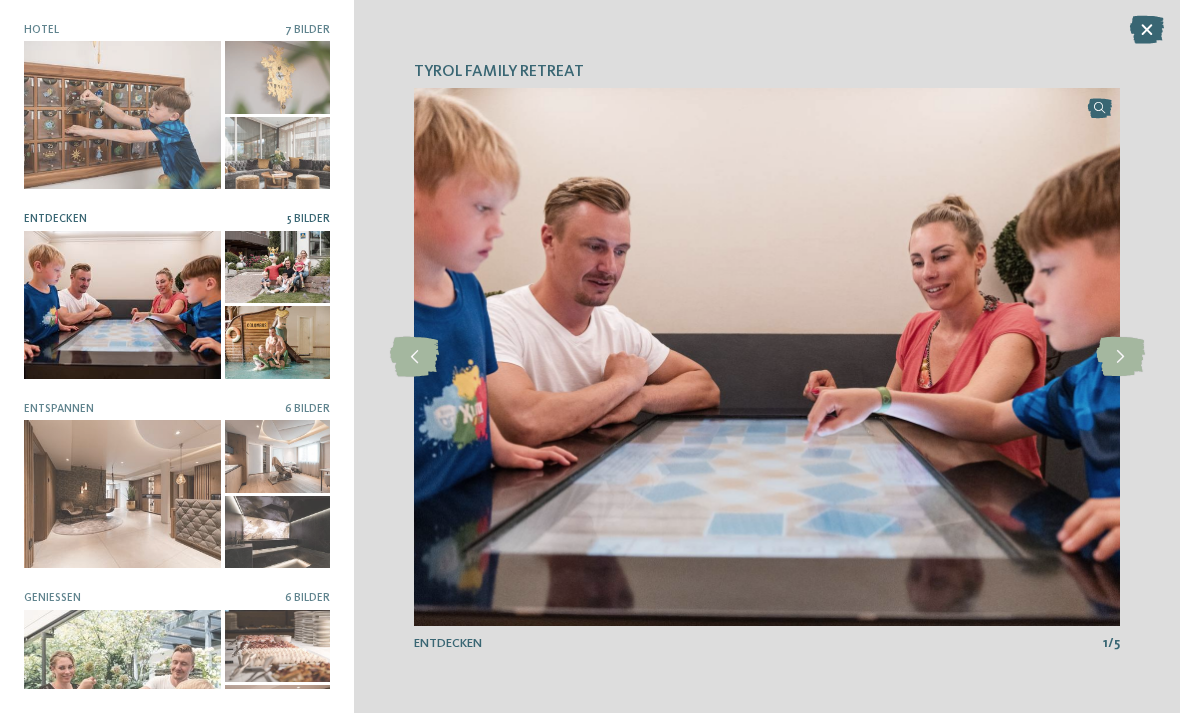 click at bounding box center [1120, 357] 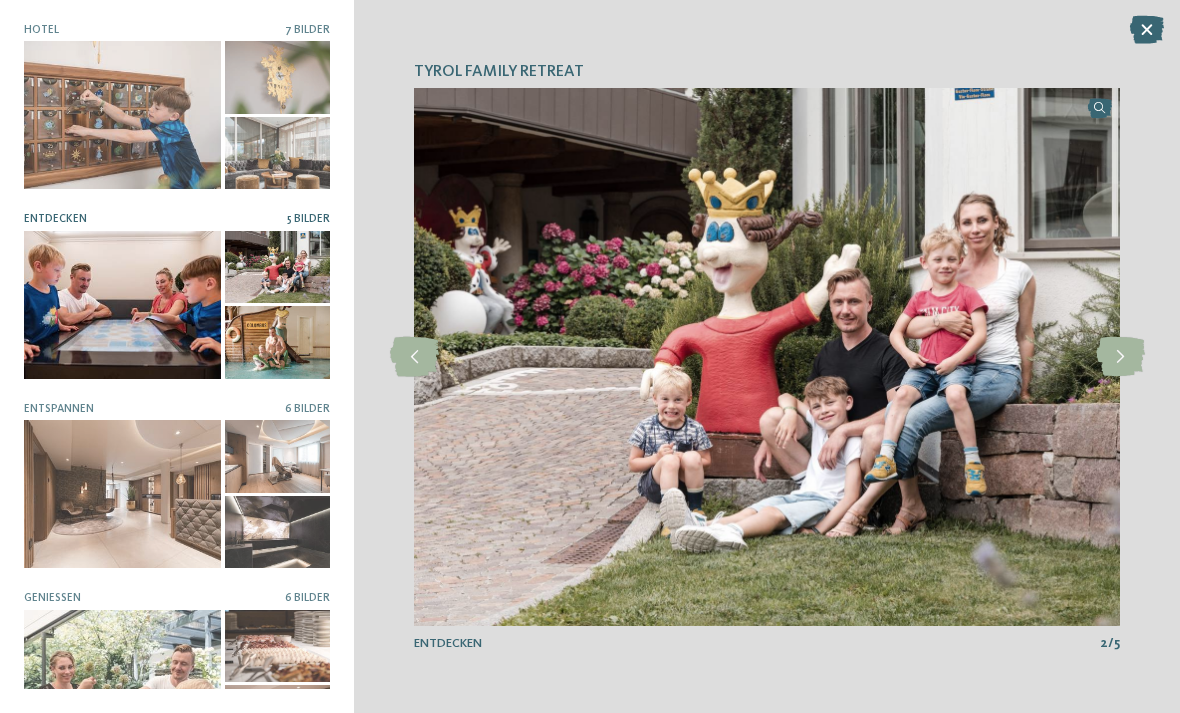 click at bounding box center (1120, 357) 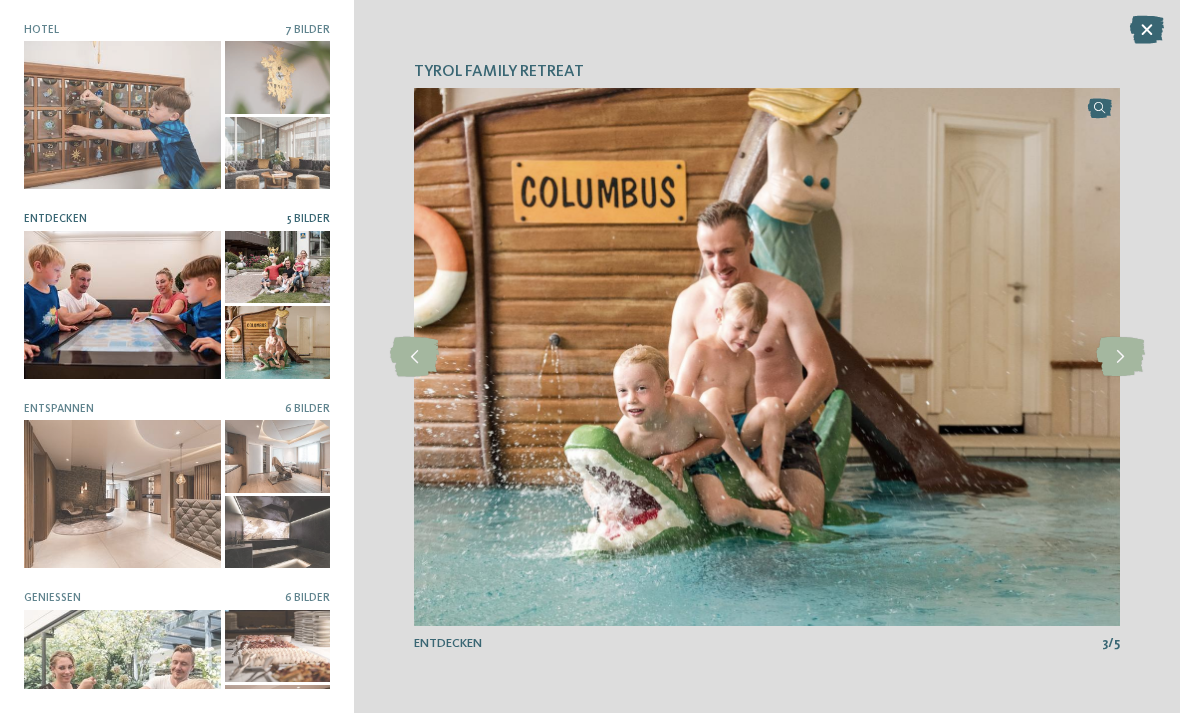 click at bounding box center (1120, 357) 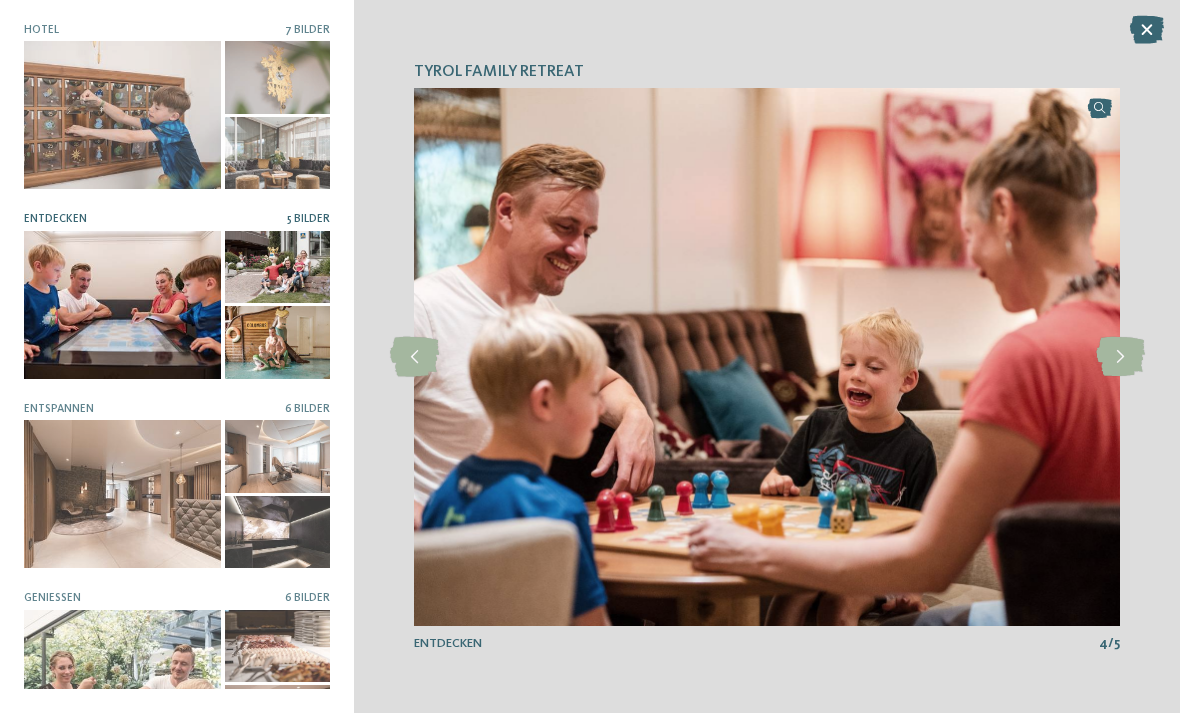 click at bounding box center (1120, 357) 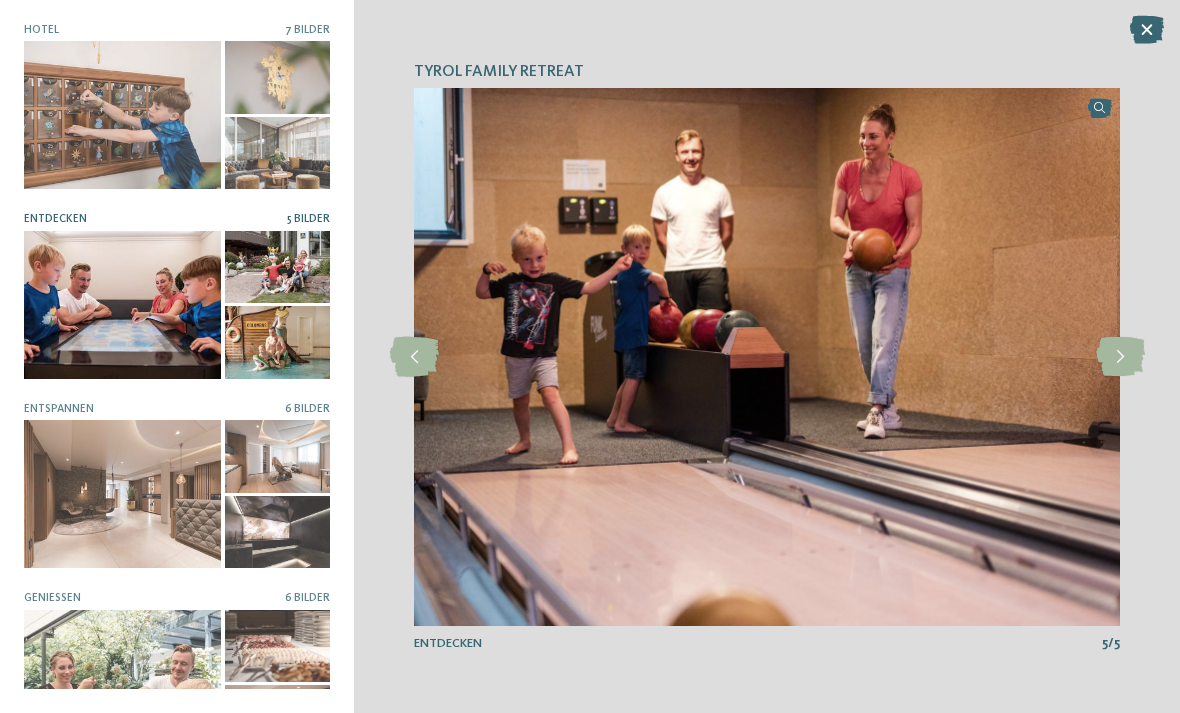 click at bounding box center (1120, 357) 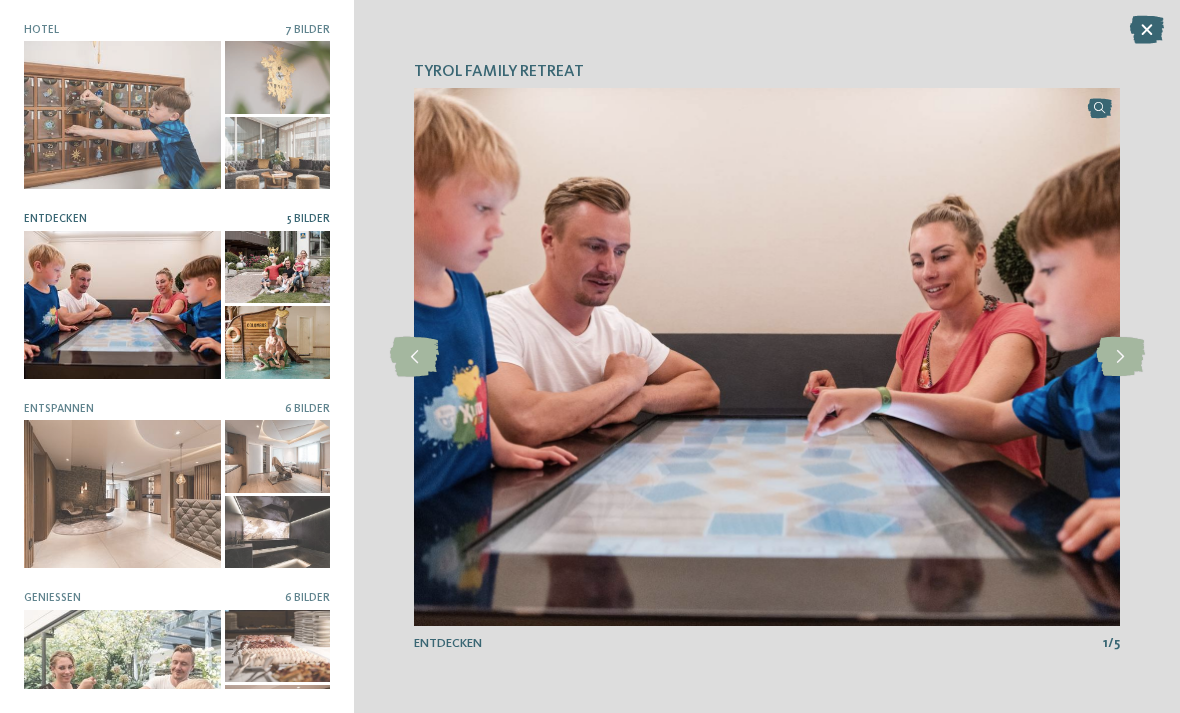 click at bounding box center [1120, 357] 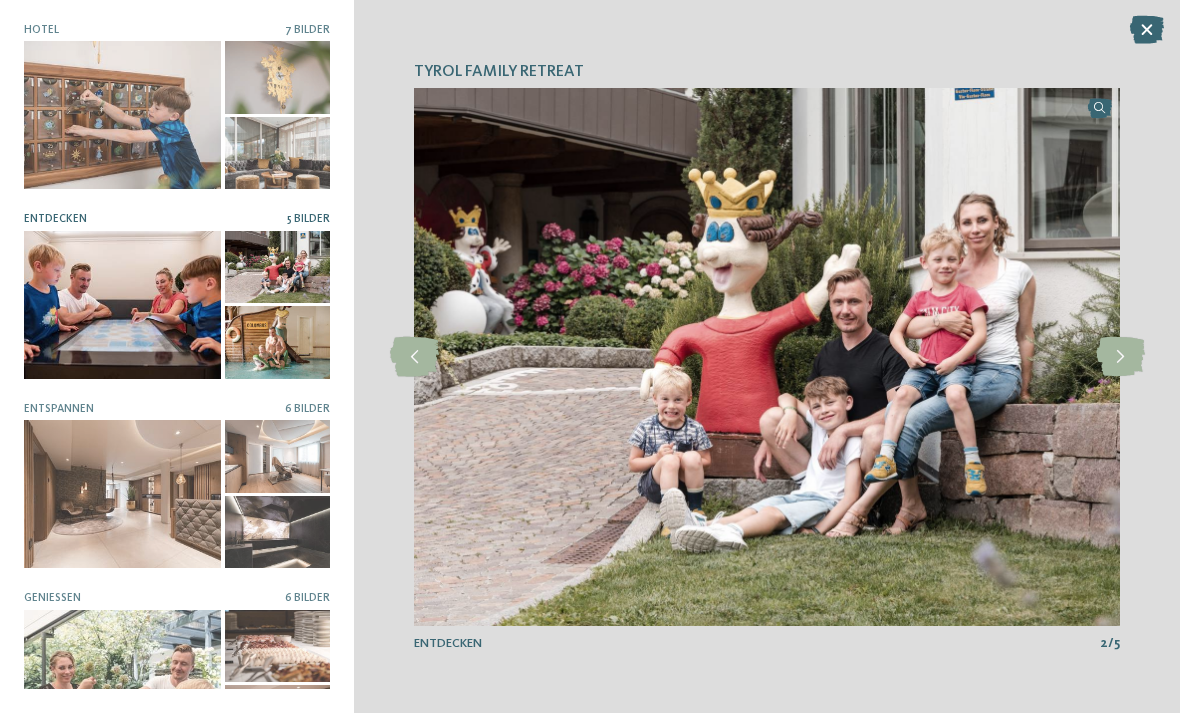 click at bounding box center [1120, 357] 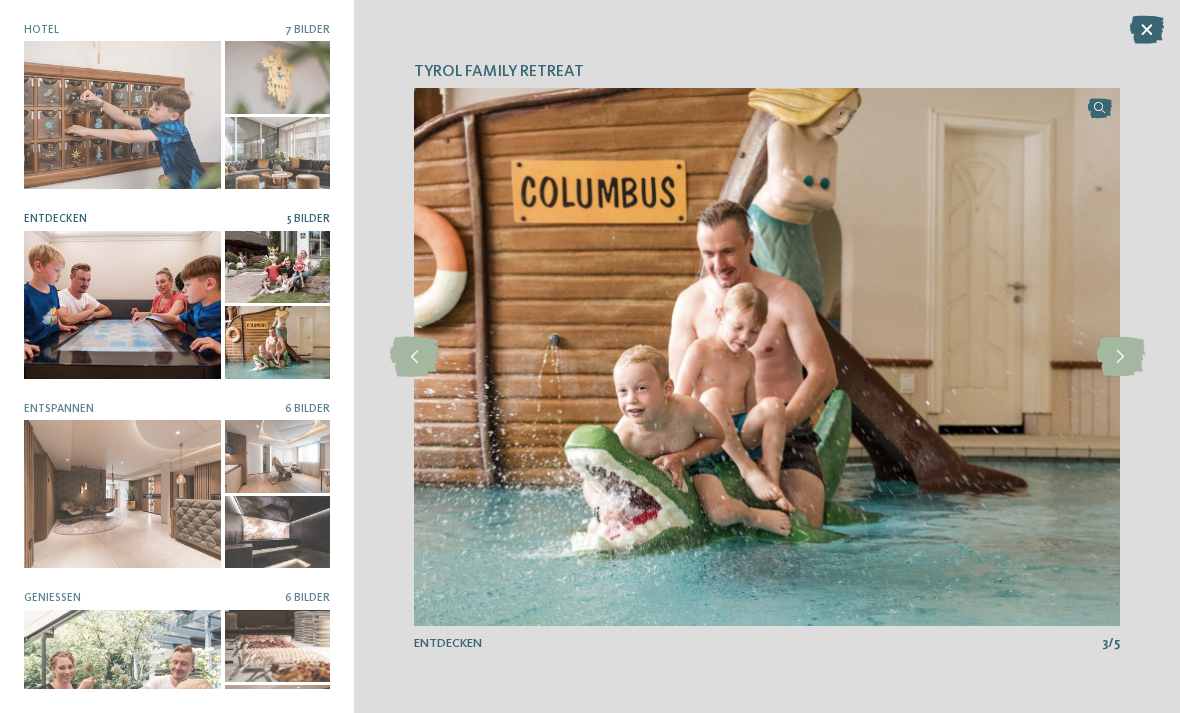 click at bounding box center [1120, 357] 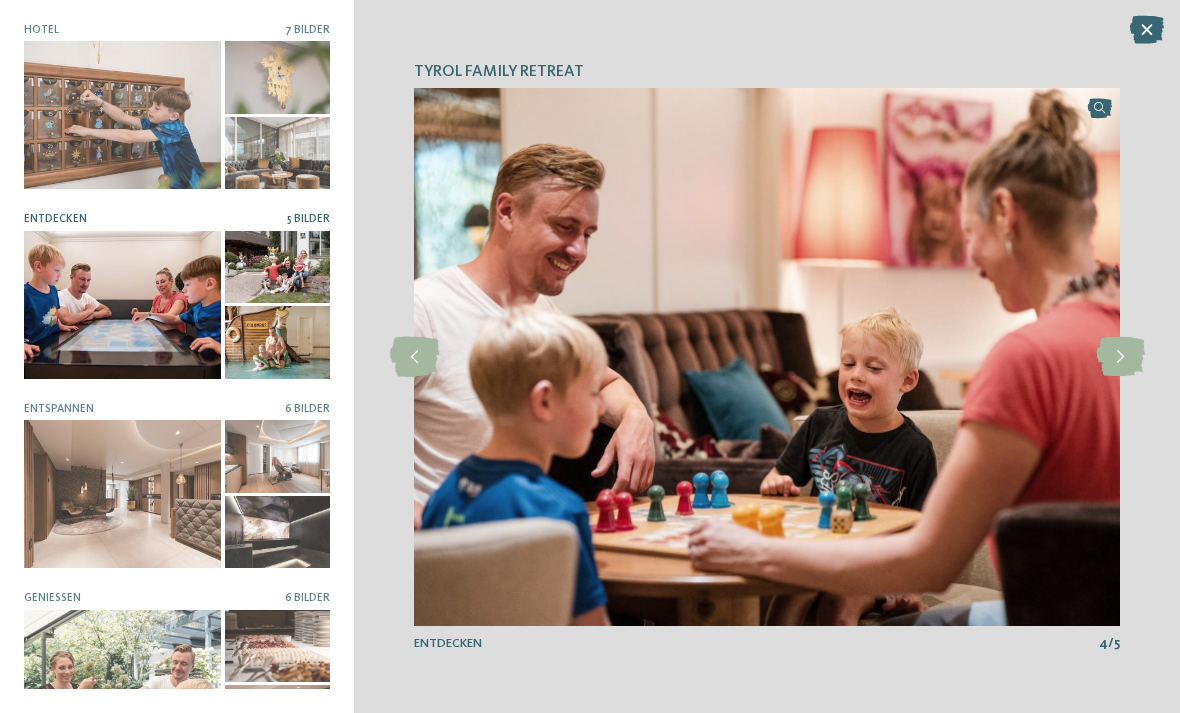 click at bounding box center [1147, 30] 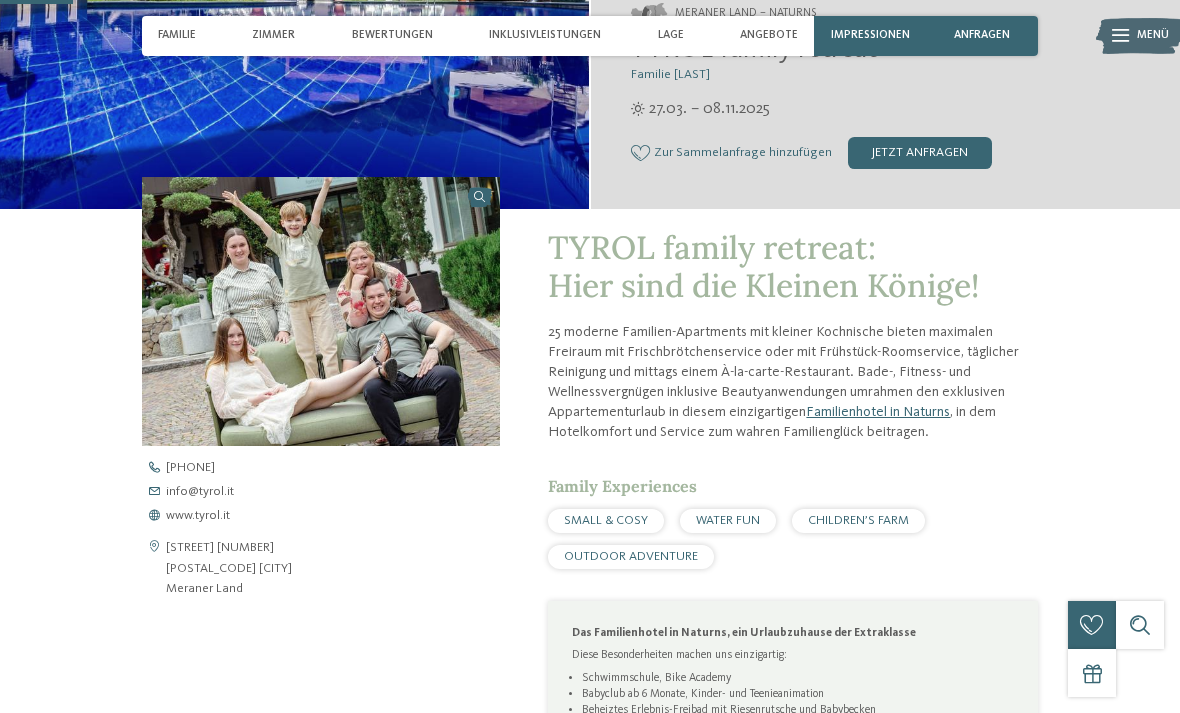 scroll, scrollTop: 340, scrollLeft: 0, axis: vertical 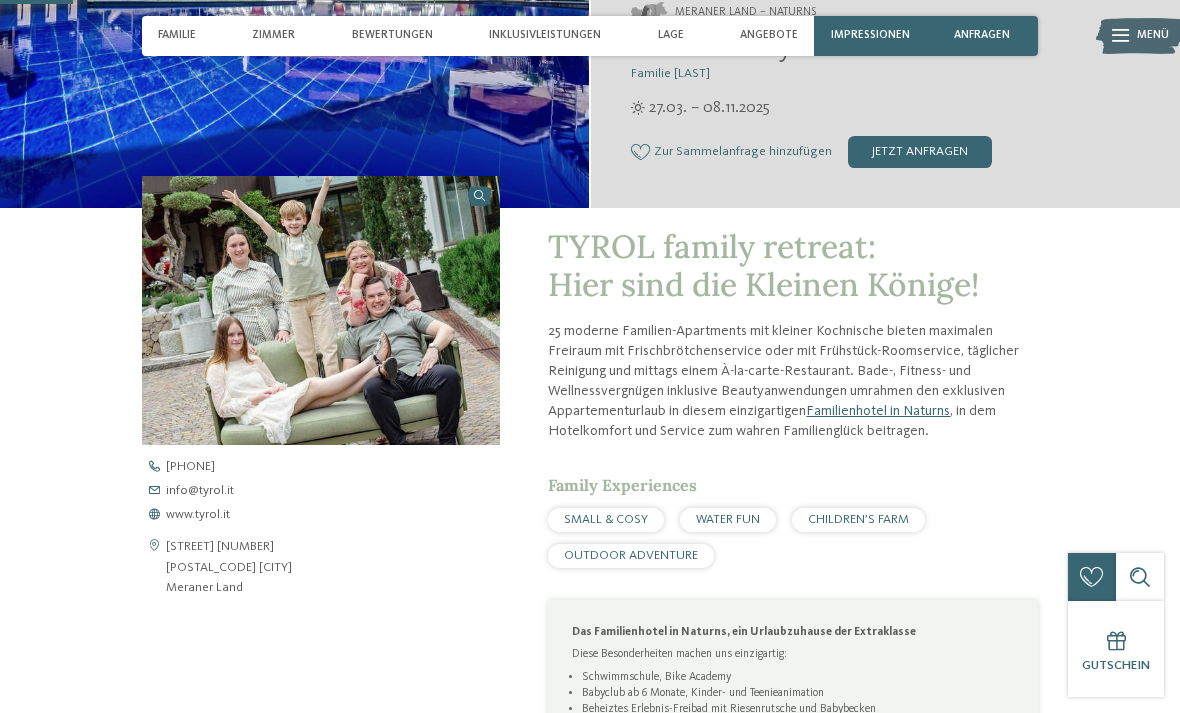 click on "www.tyrol.it" at bounding box center [198, 515] 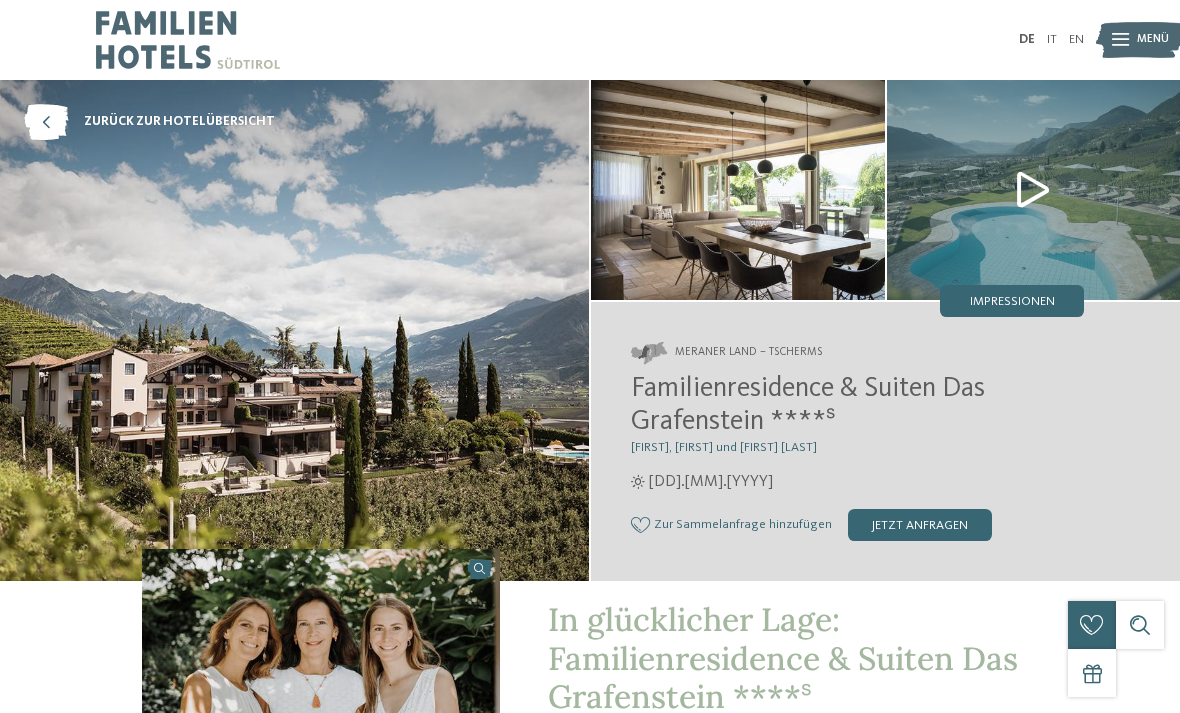 scroll, scrollTop: 0, scrollLeft: 0, axis: both 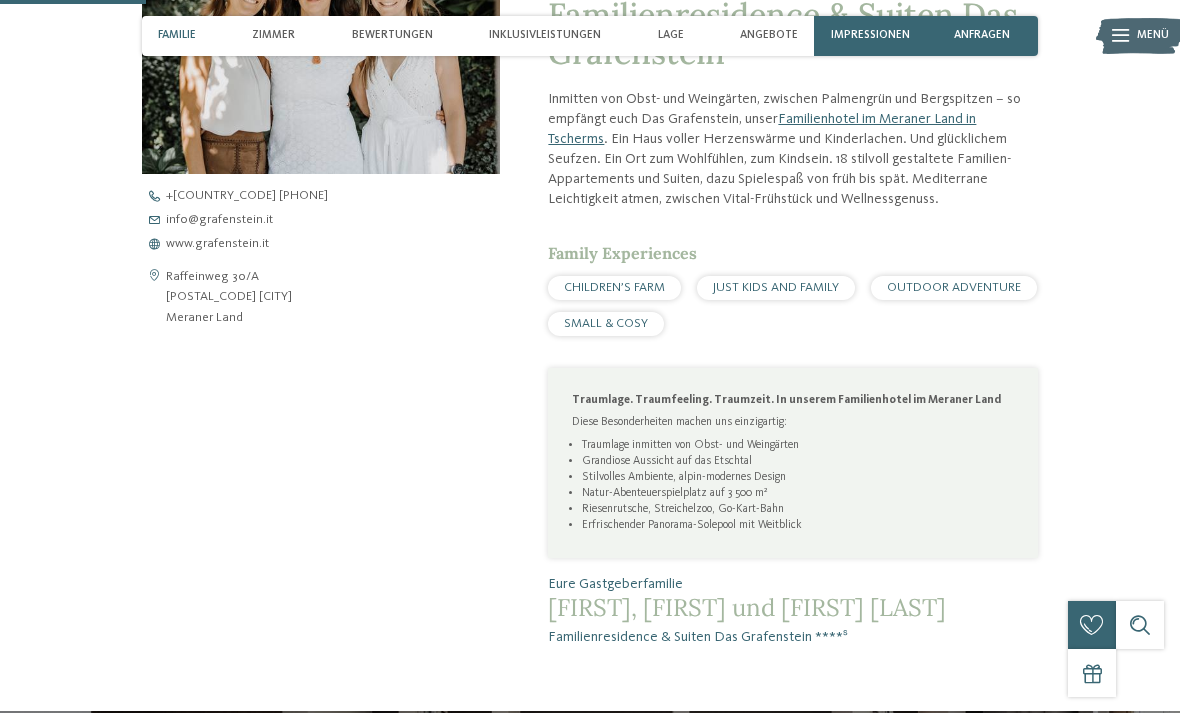 click on "www.grafenstein.it" at bounding box center [217, 244] 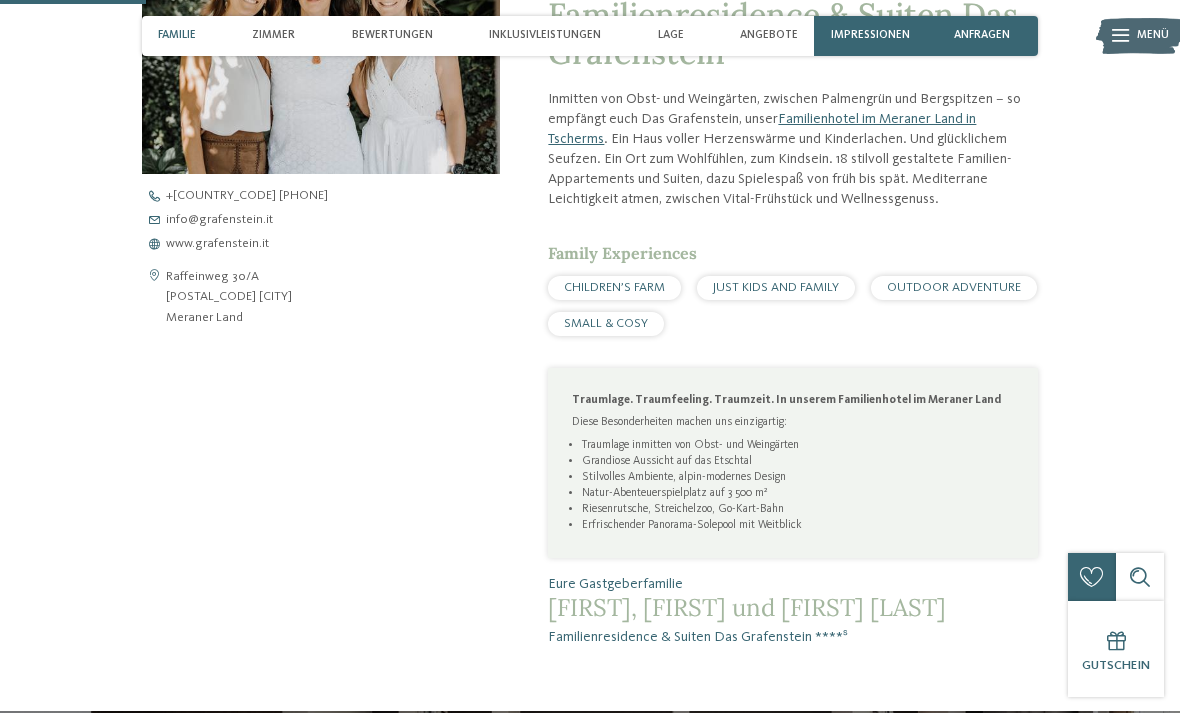 scroll, scrollTop: 676, scrollLeft: 0, axis: vertical 